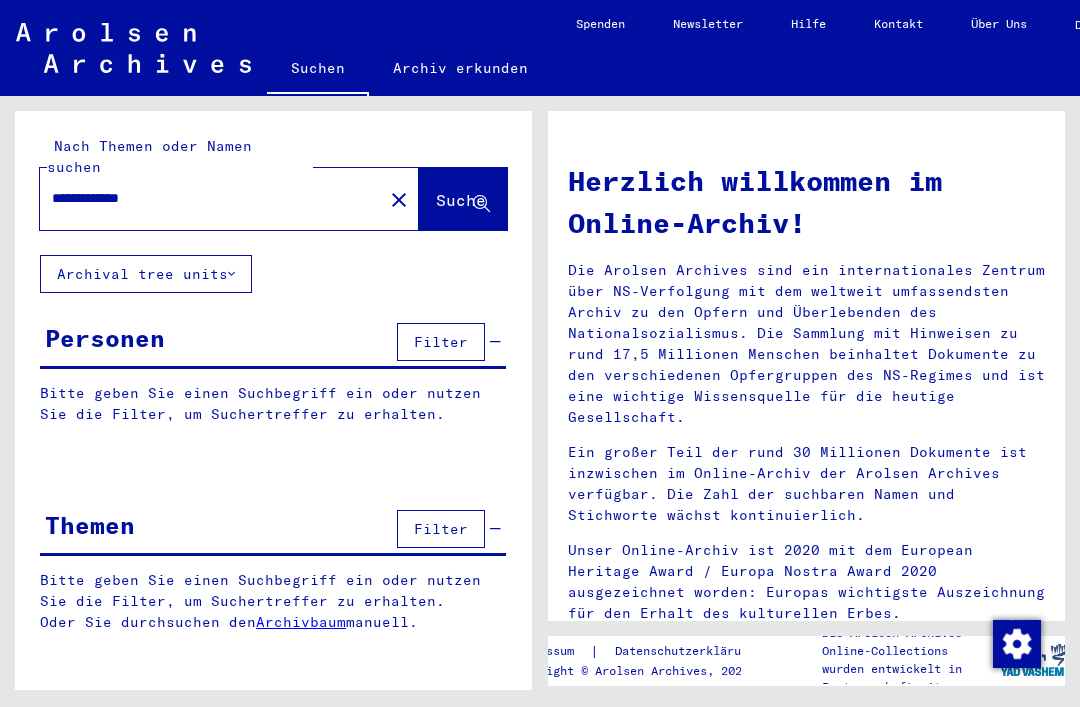scroll, scrollTop: 0, scrollLeft: 0, axis: both 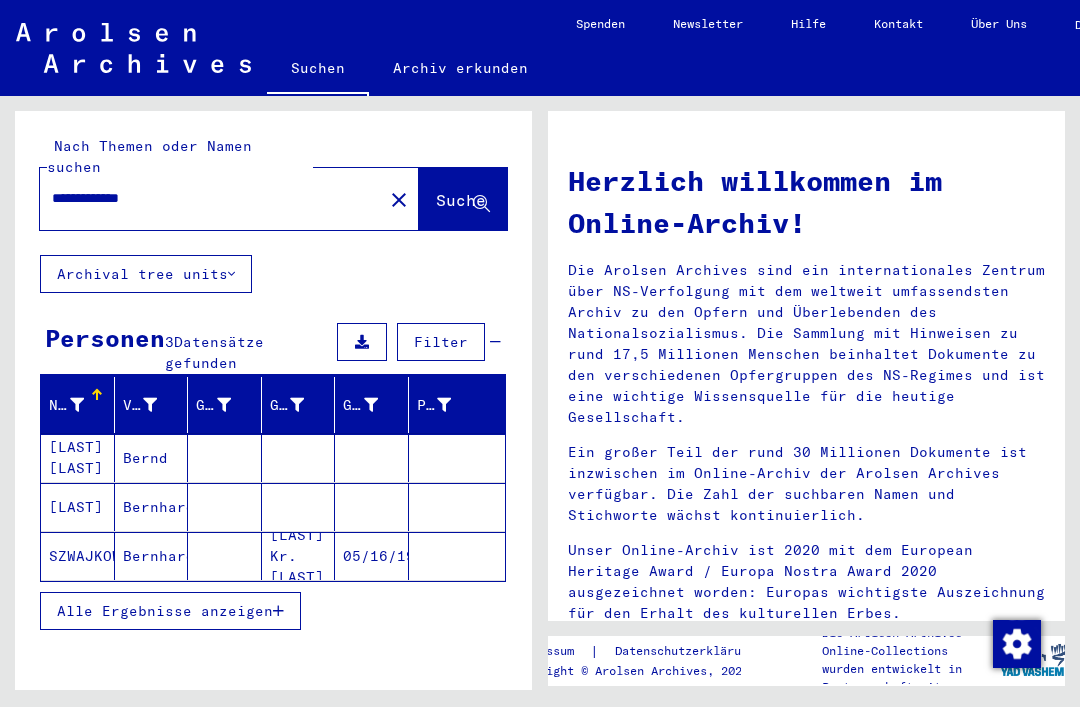 click on "**********" at bounding box center (205, 198) 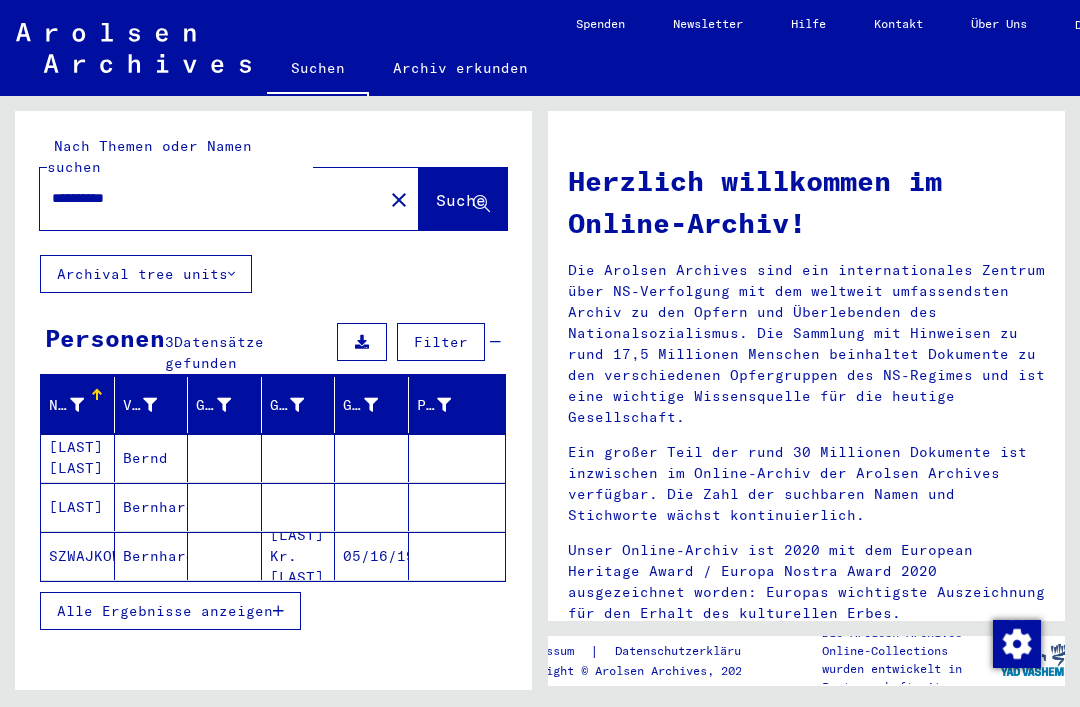 click on "**********" at bounding box center (205, 198) 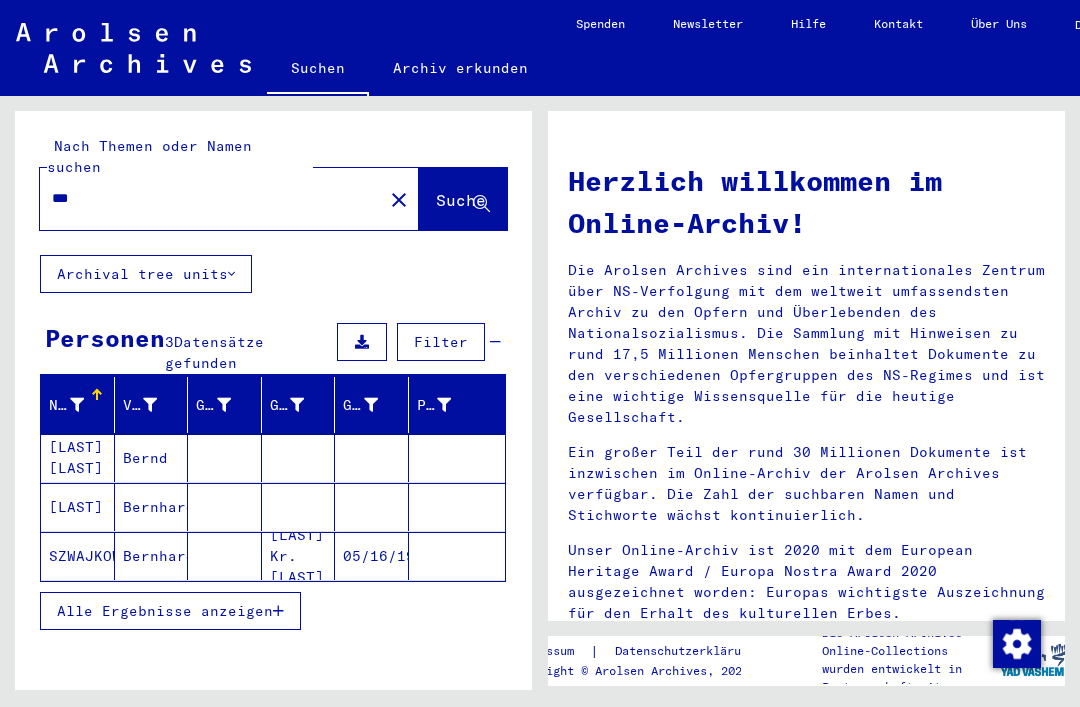 type on "***" 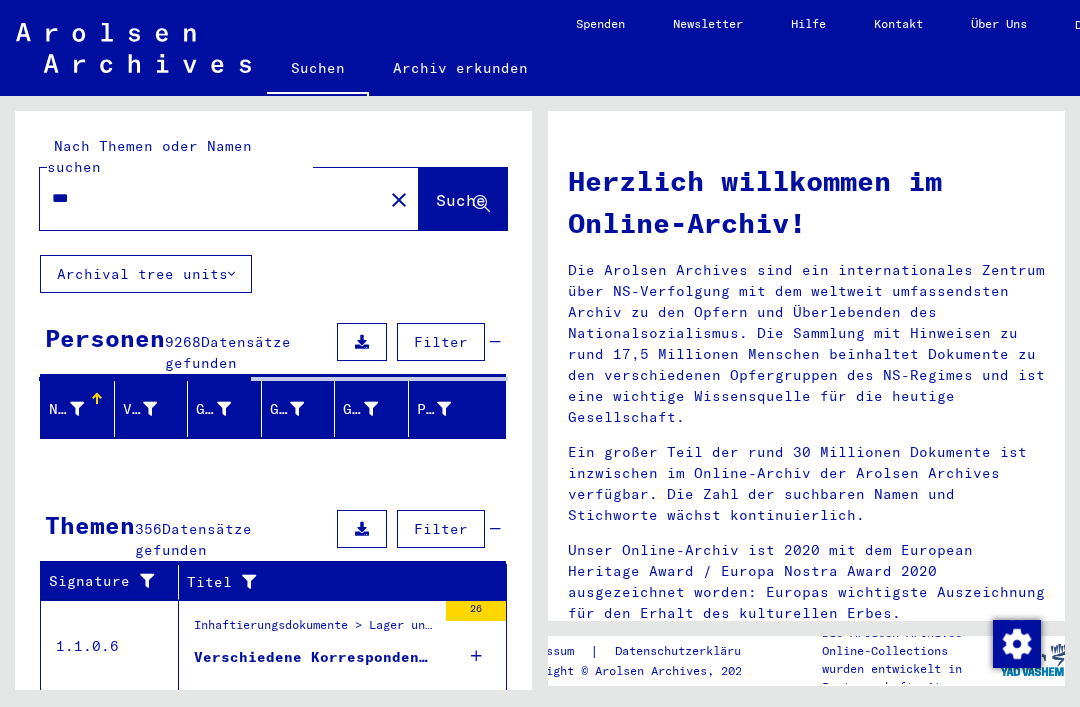 click on "Suche" 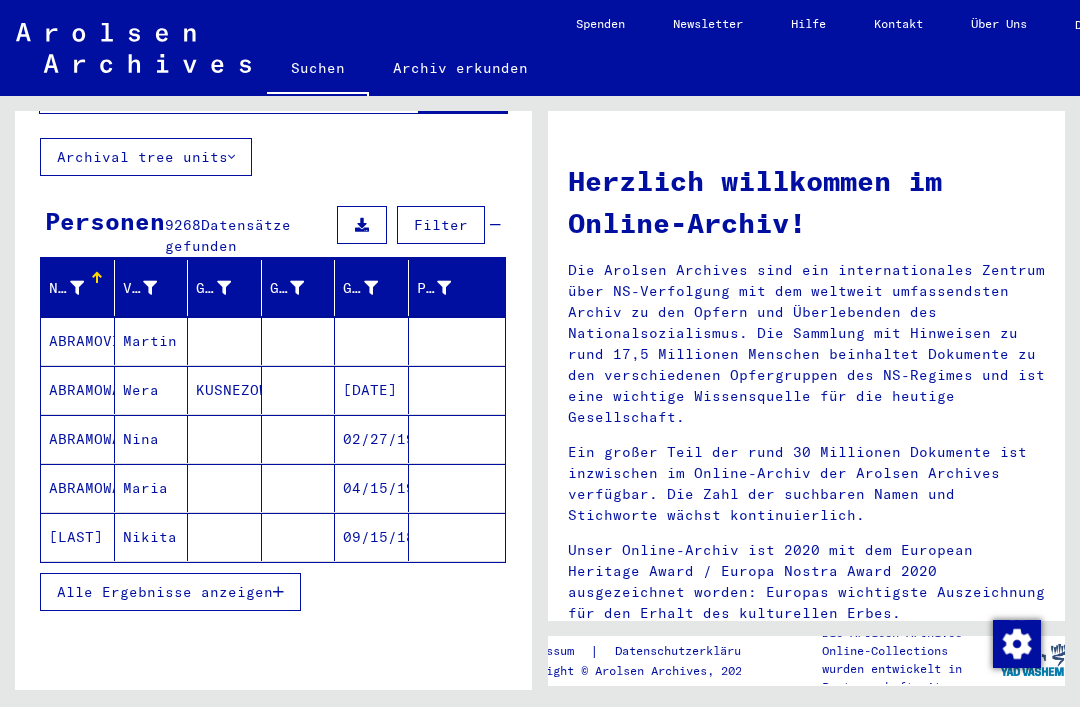 scroll, scrollTop: 140, scrollLeft: 0, axis: vertical 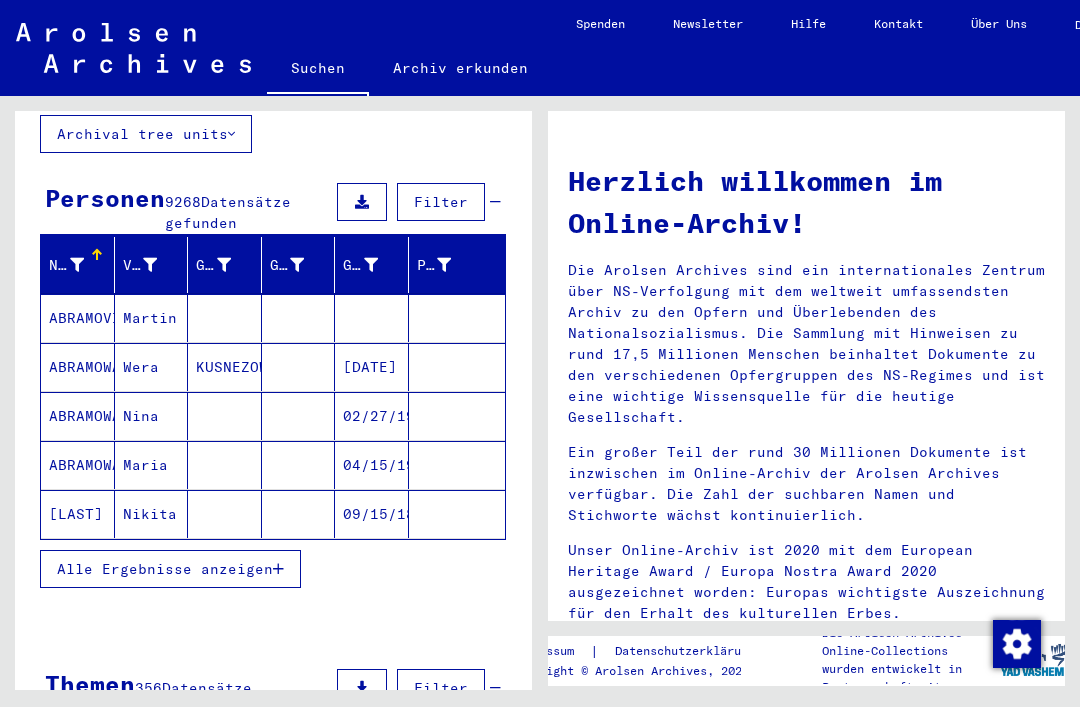 click on "Alle Ergebnisse anzeigen" at bounding box center [165, 569] 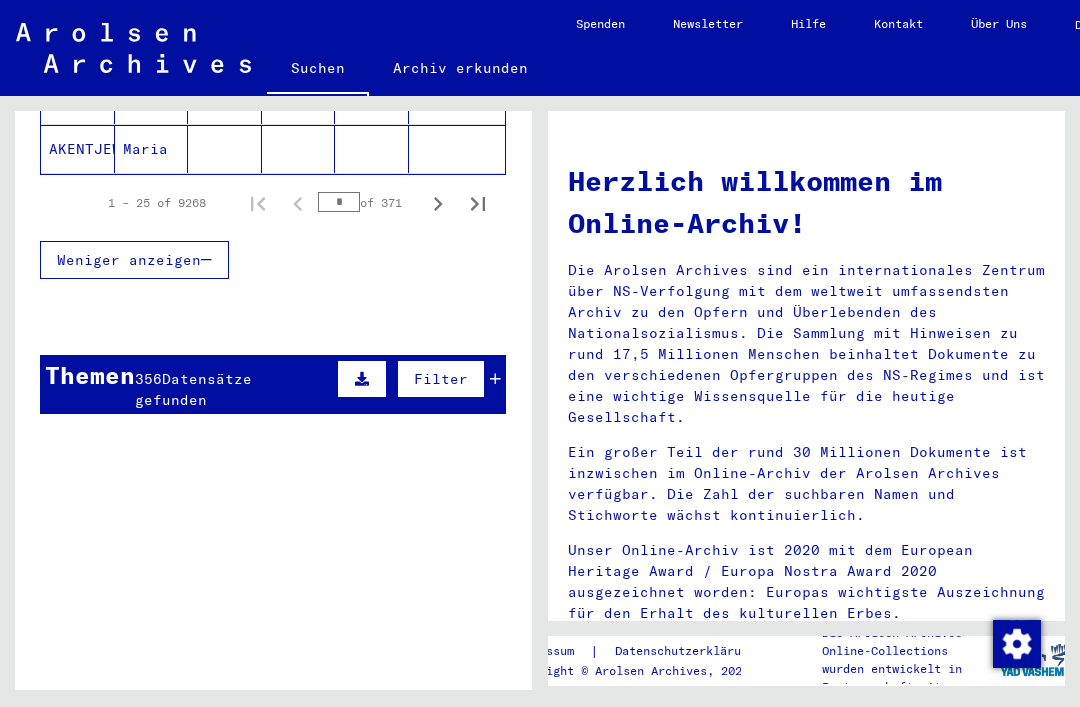 scroll, scrollTop: 1487, scrollLeft: 0, axis: vertical 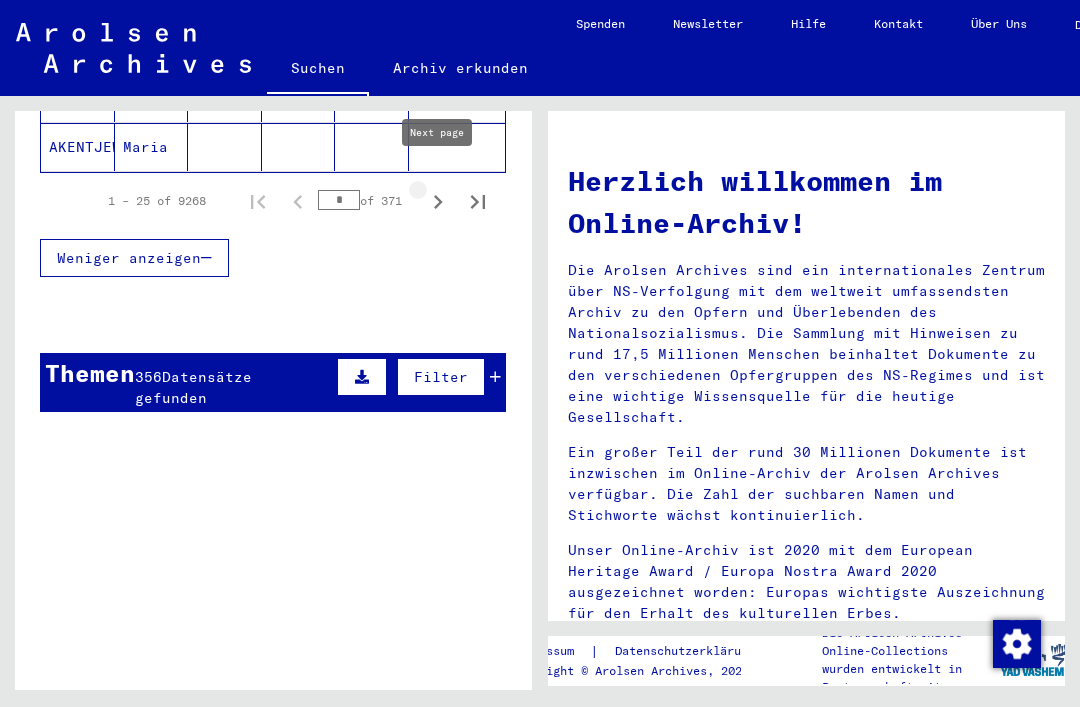 click 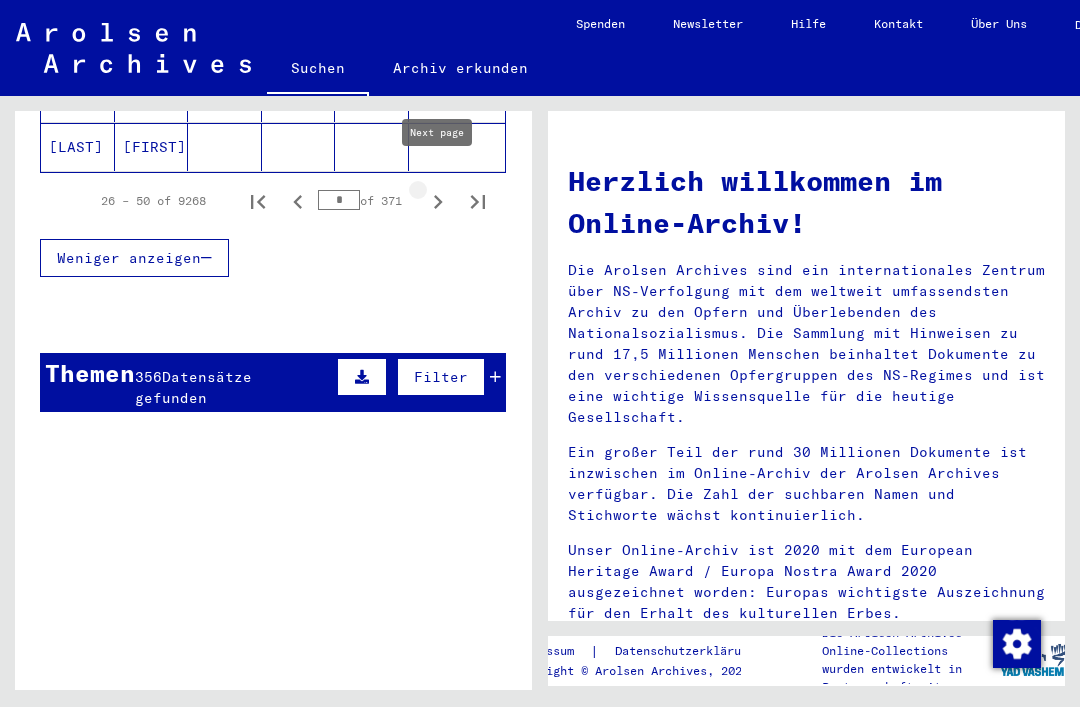click 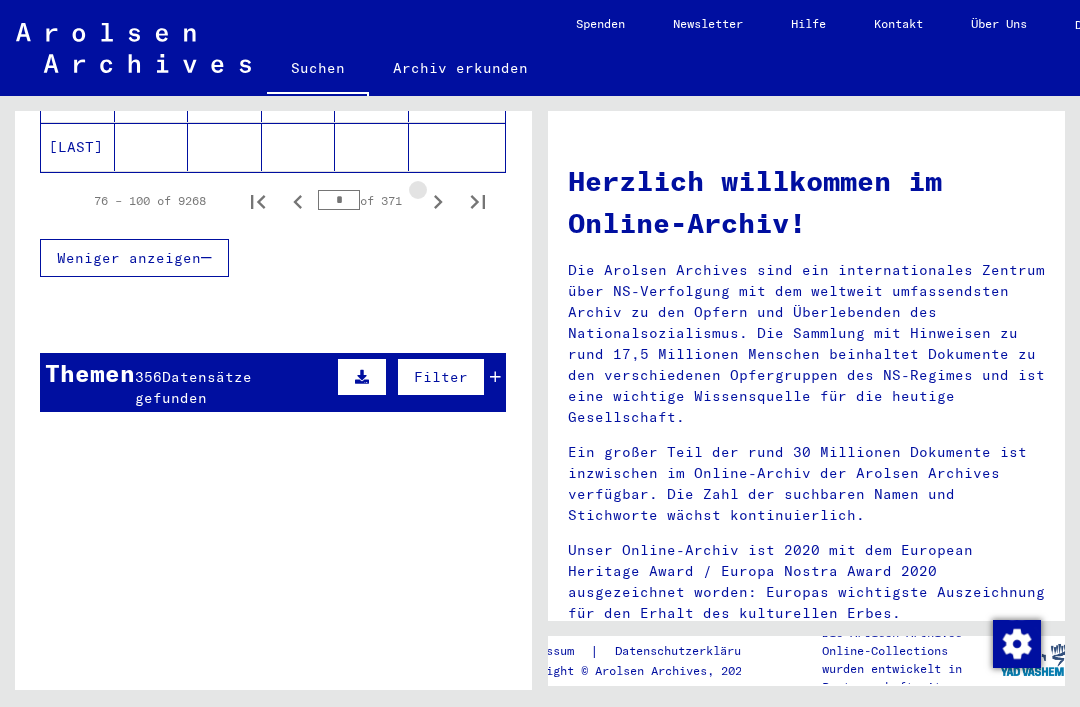 click 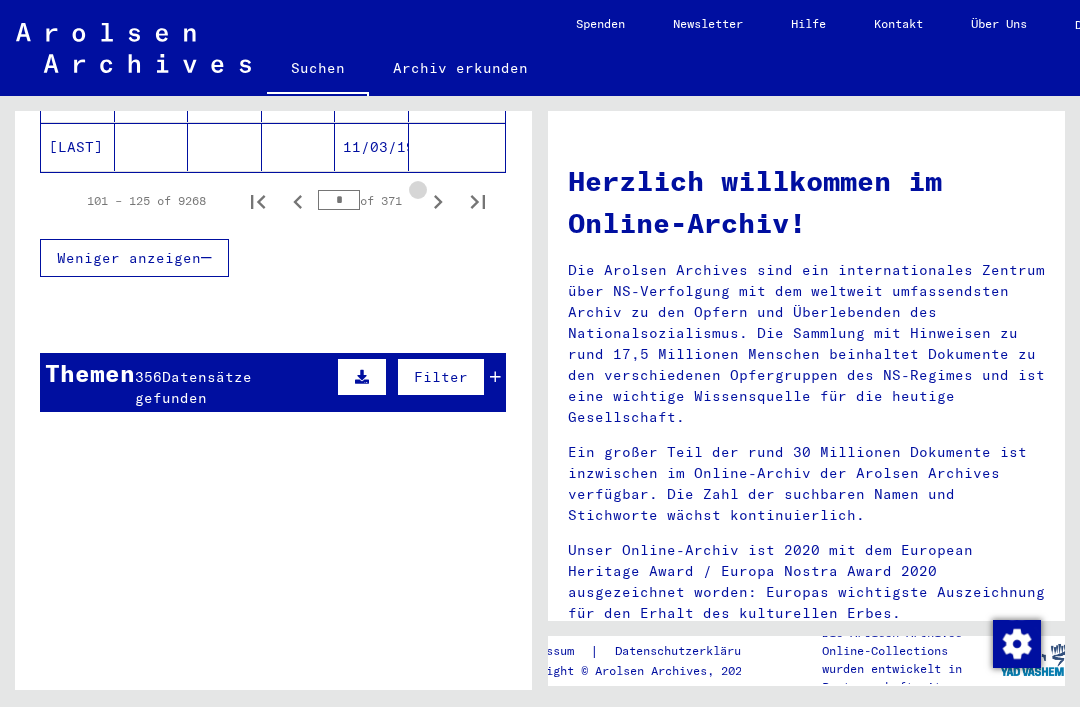 click 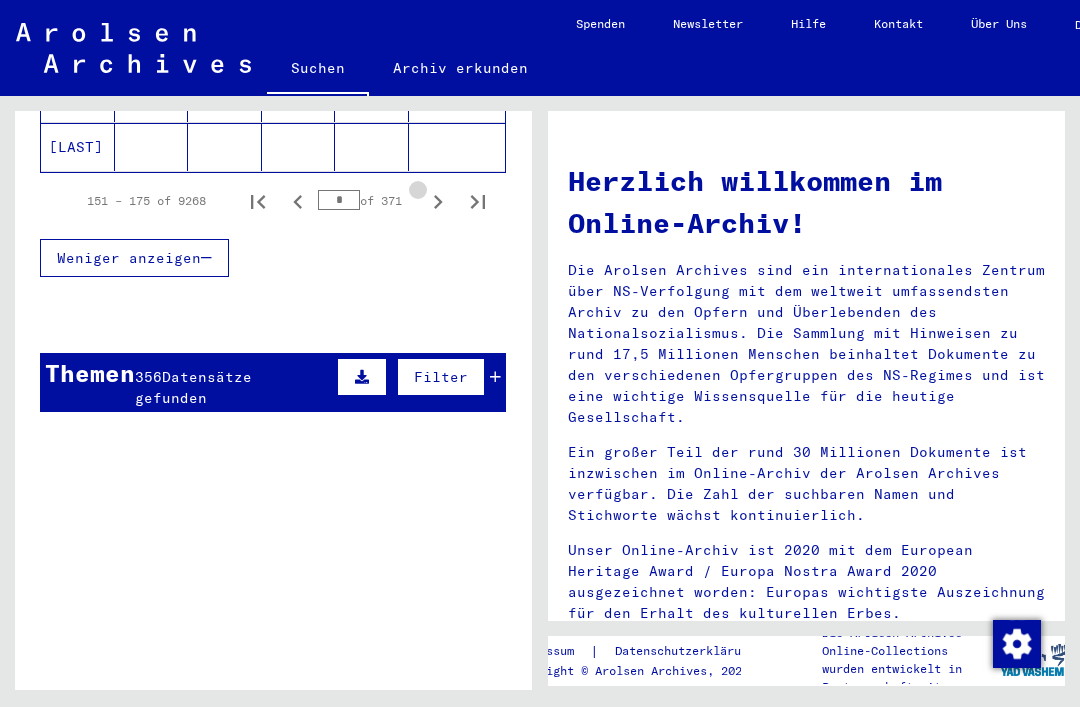 click 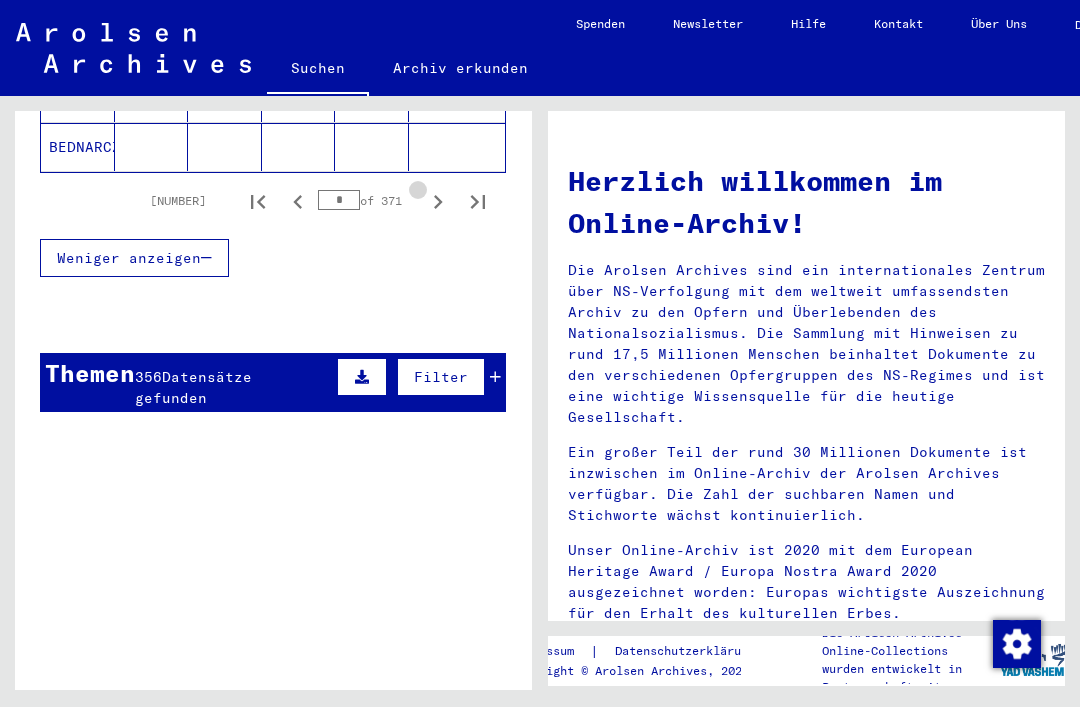 click at bounding box center [438, 201] 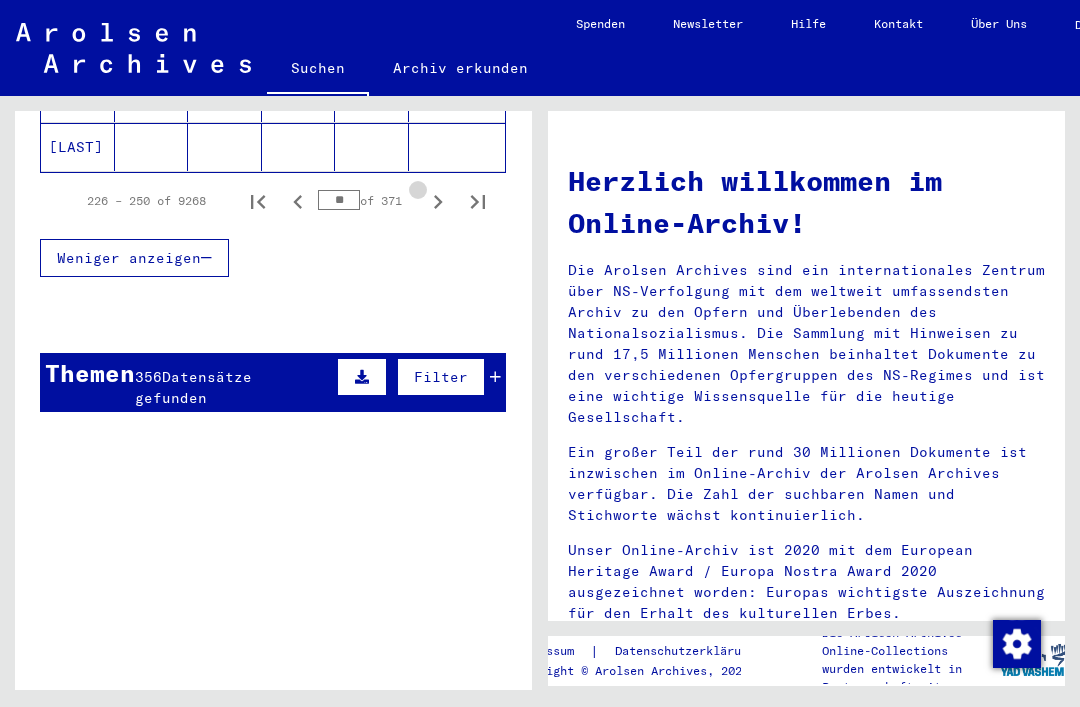 click at bounding box center [438, 201] 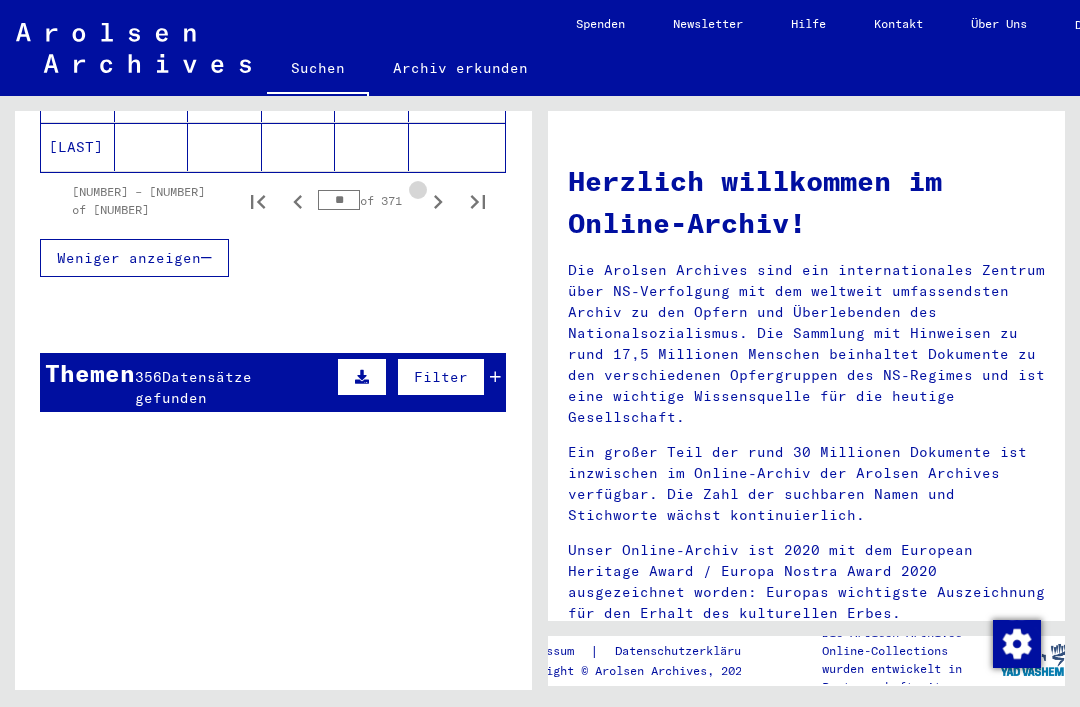 click at bounding box center (438, 201) 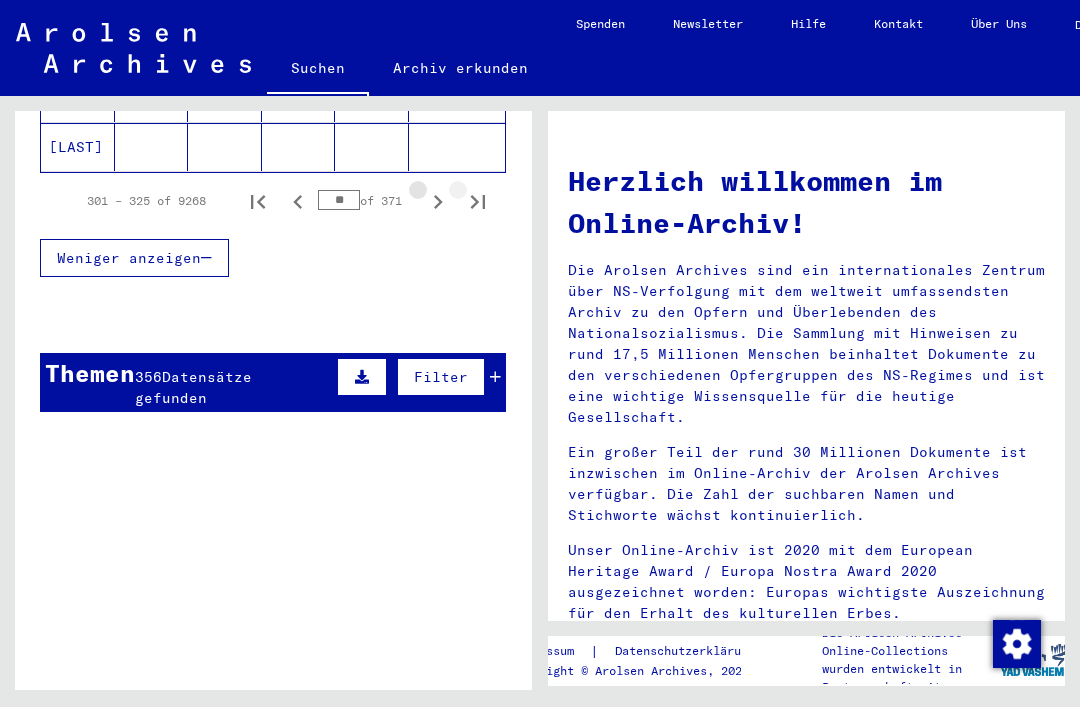 click at bounding box center (478, 201) 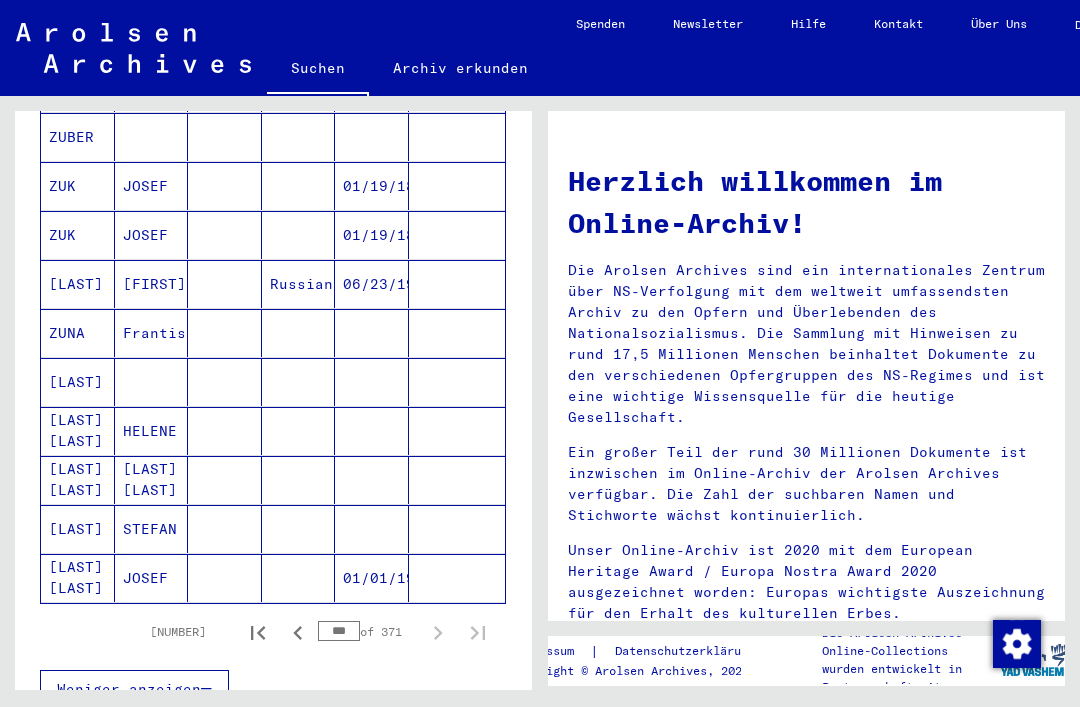 scroll, scrollTop: 715, scrollLeft: 0, axis: vertical 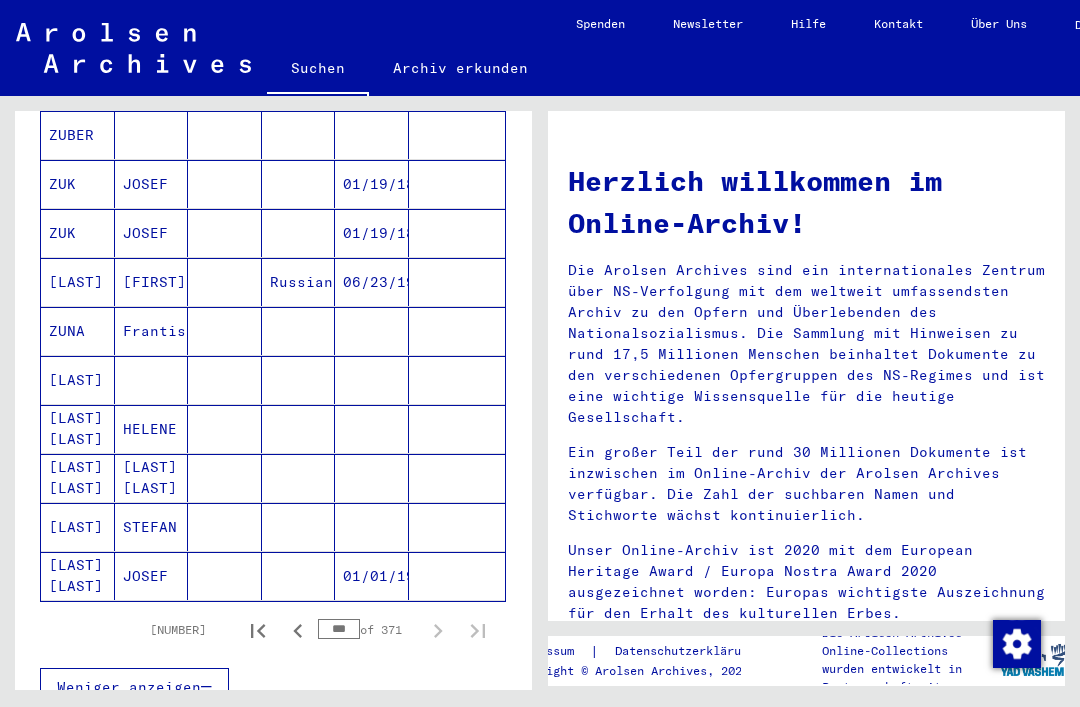 click 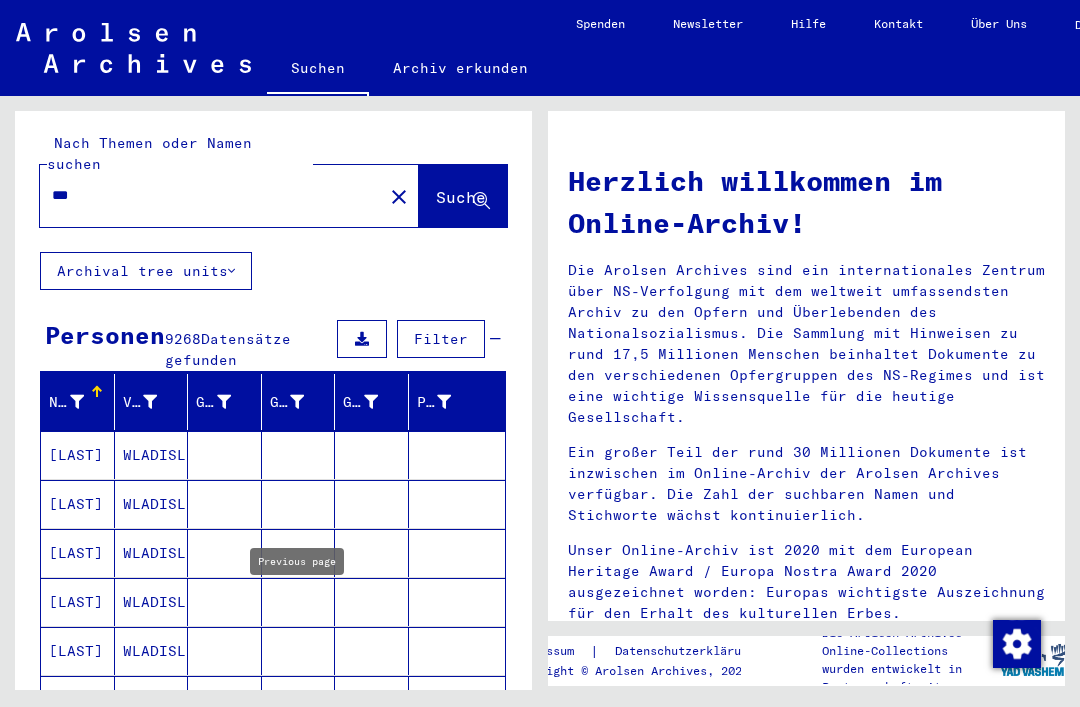 scroll, scrollTop: 5, scrollLeft: 0, axis: vertical 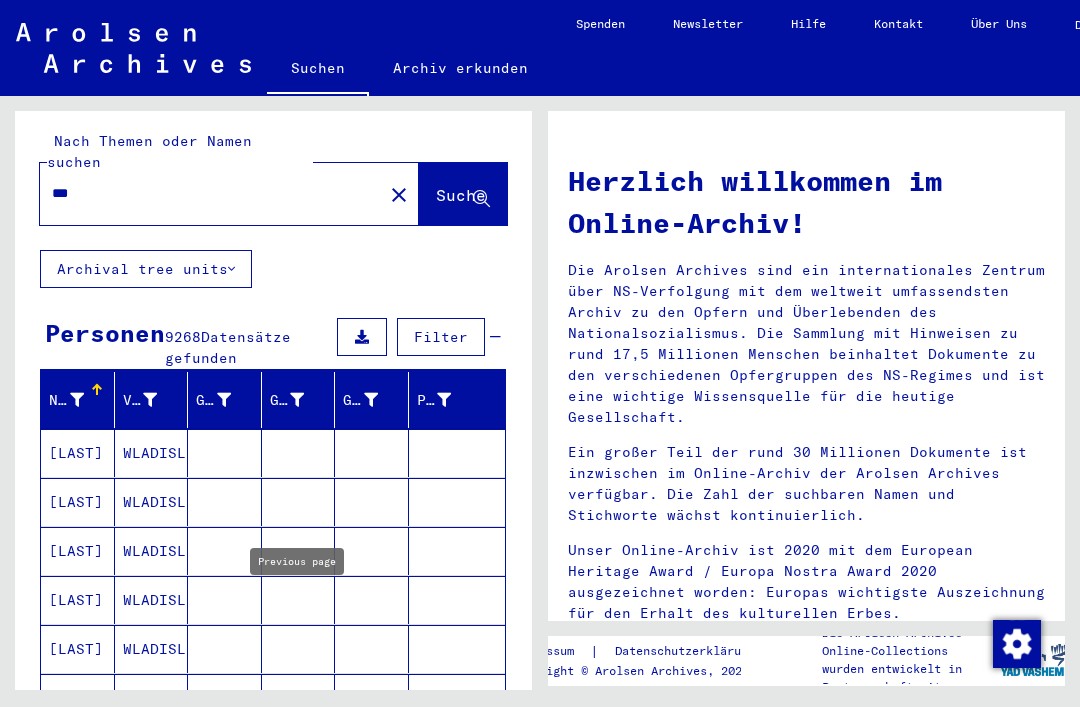 click on "Filter" at bounding box center (441, 337) 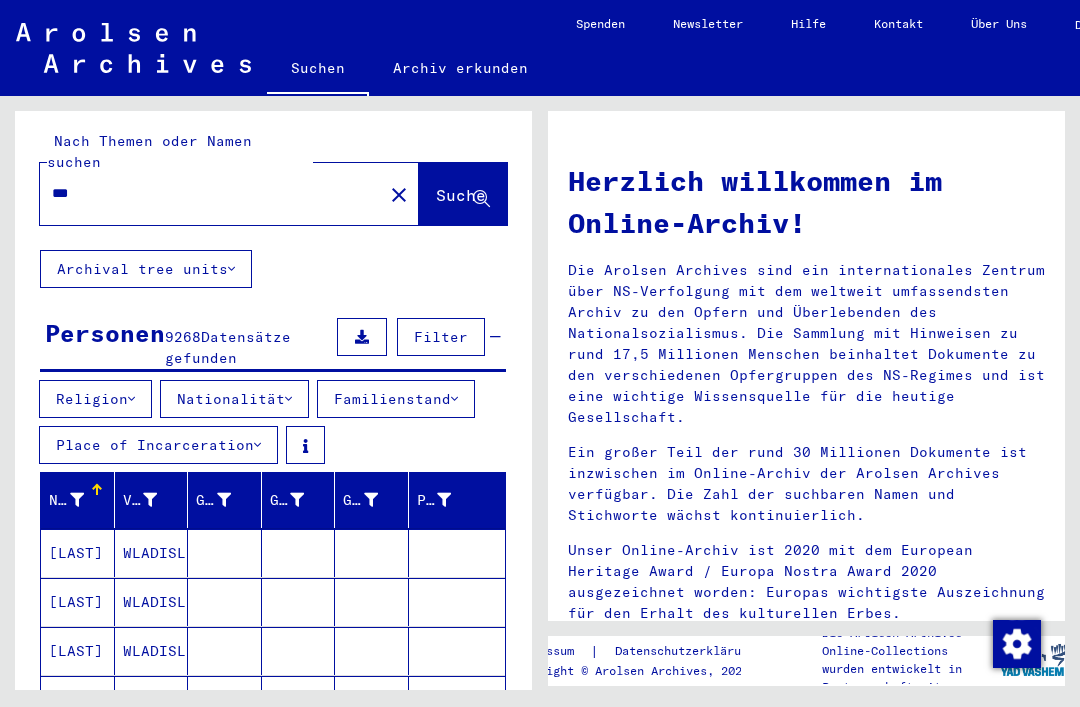 click on "Nationalität" at bounding box center (234, 399) 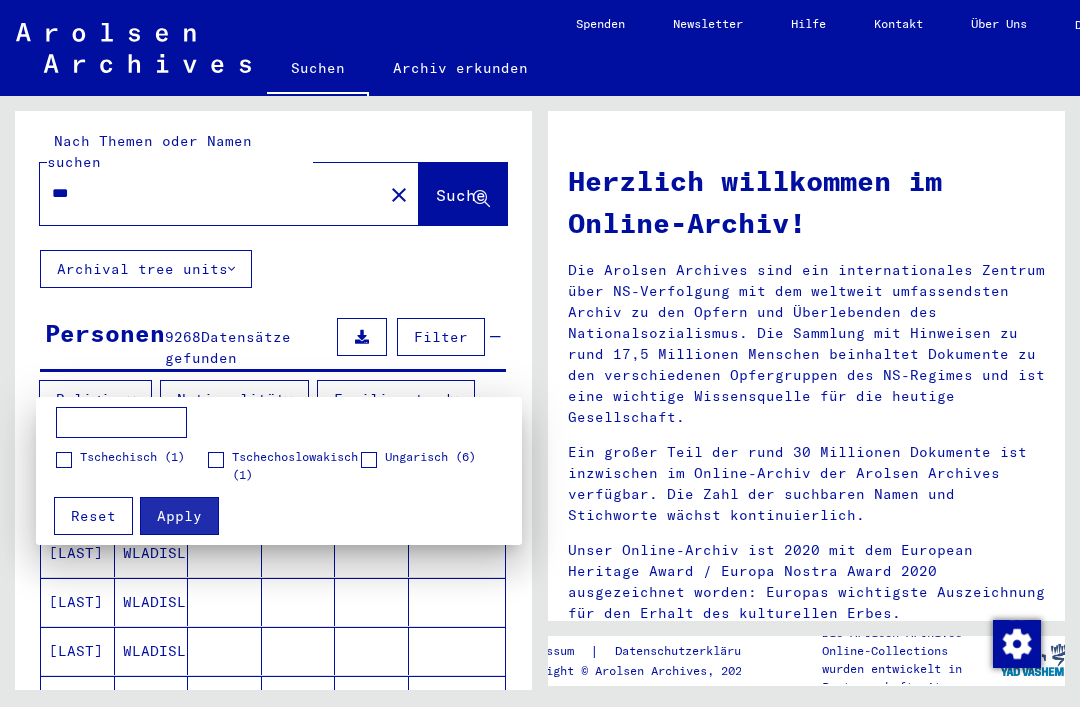 click at bounding box center [540, 353] 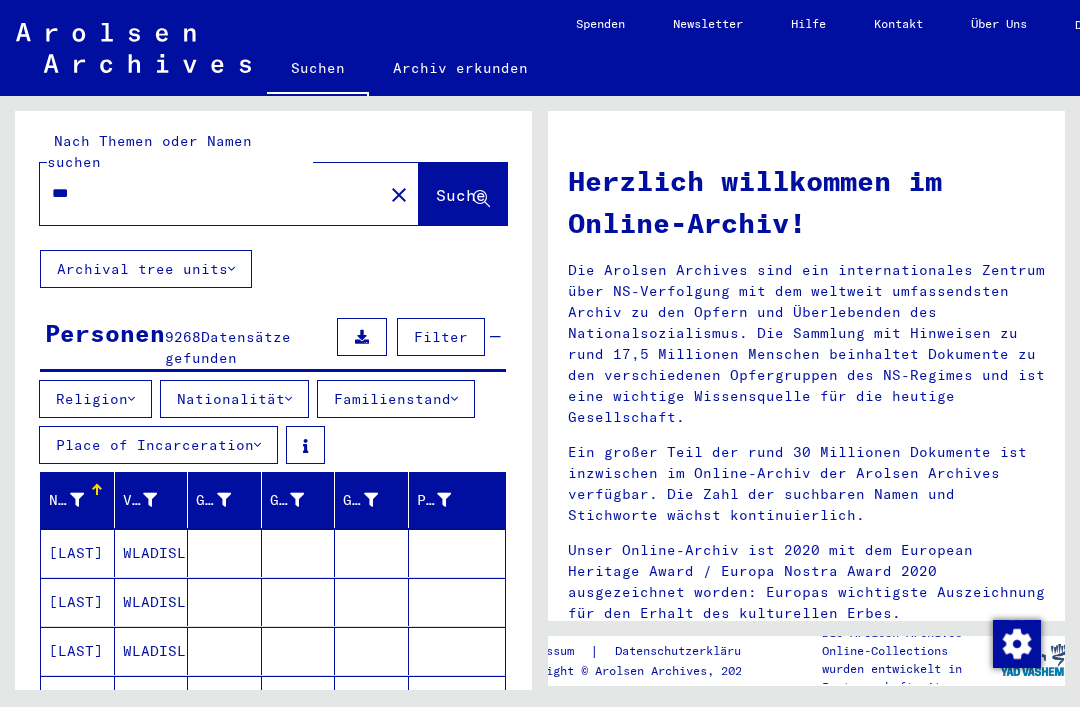 click on "Place of Incarceration" at bounding box center [158, 445] 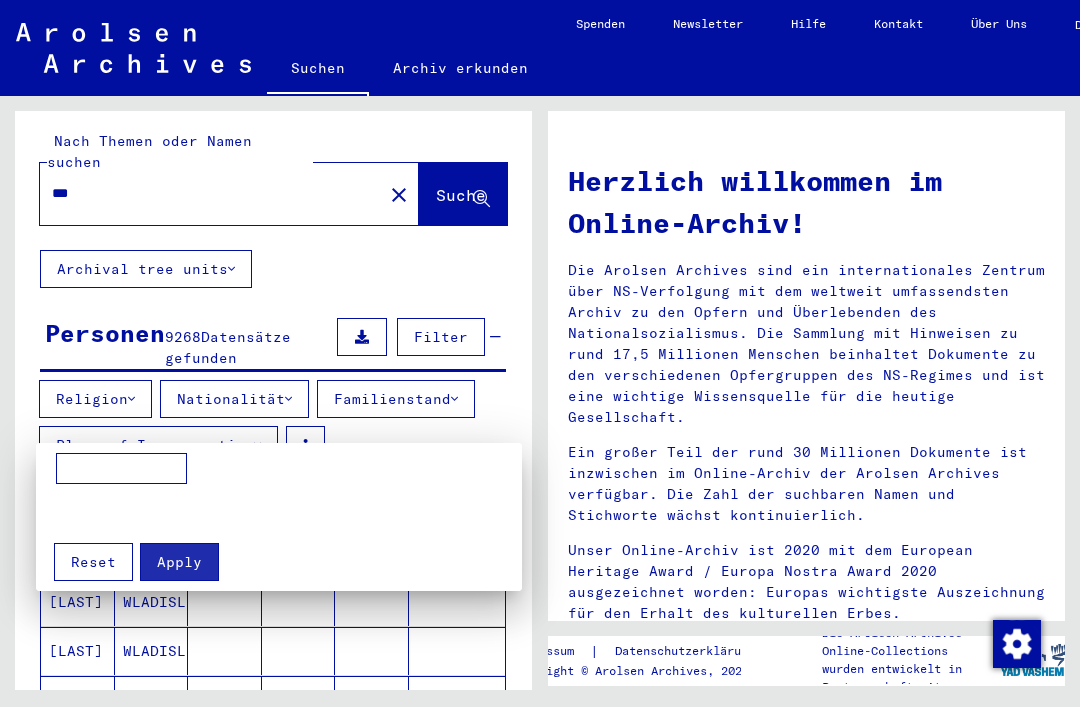 click at bounding box center (540, 353) 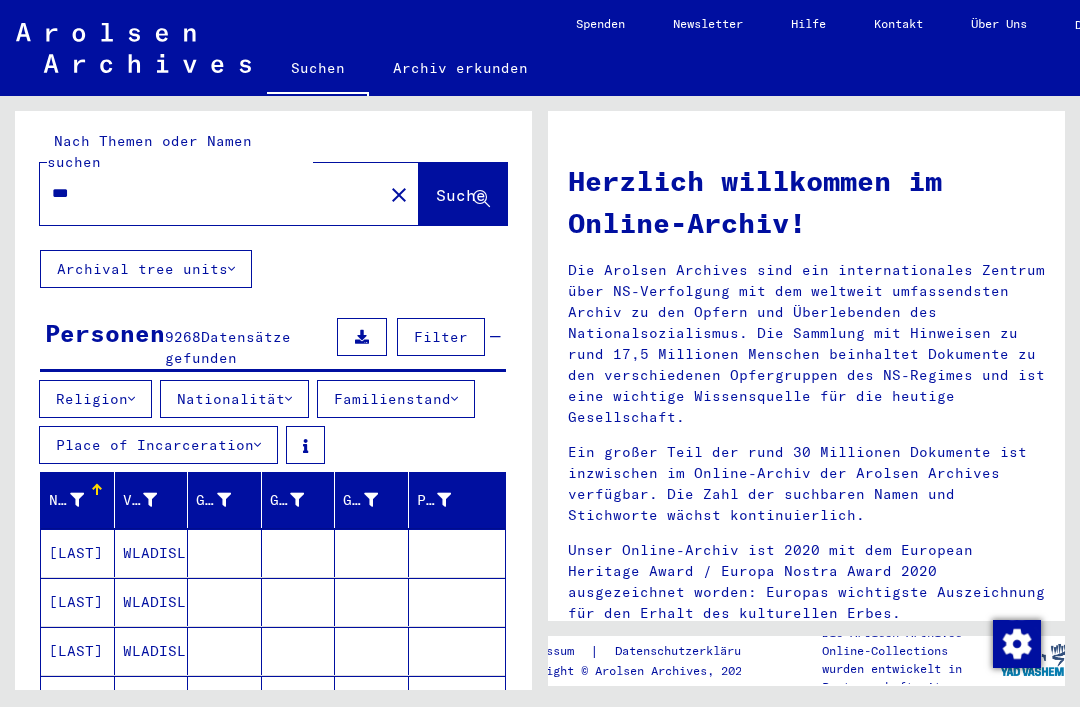 click on "Familienstand" at bounding box center [396, 399] 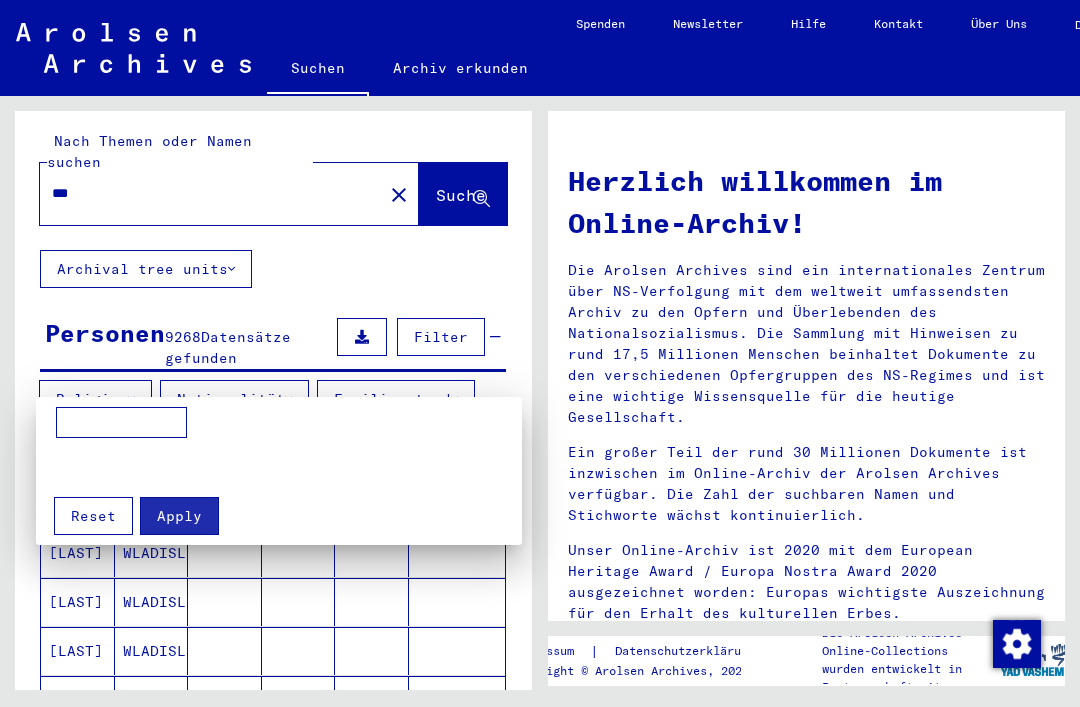 click at bounding box center [540, 353] 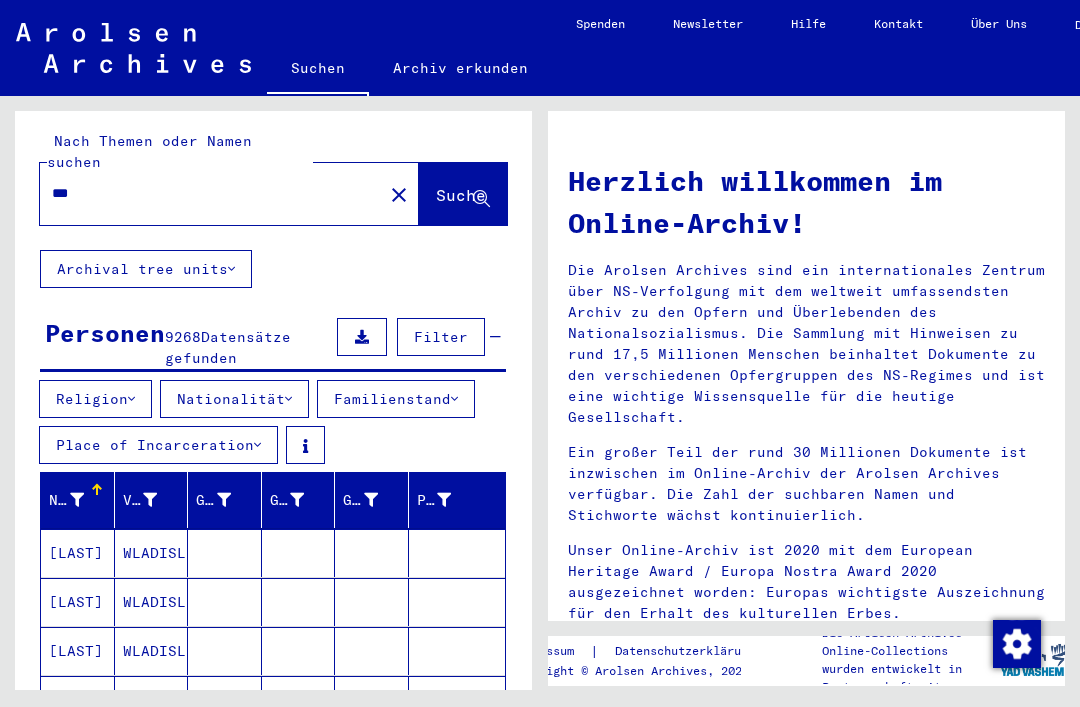 click on "Familienstand" at bounding box center [396, 399] 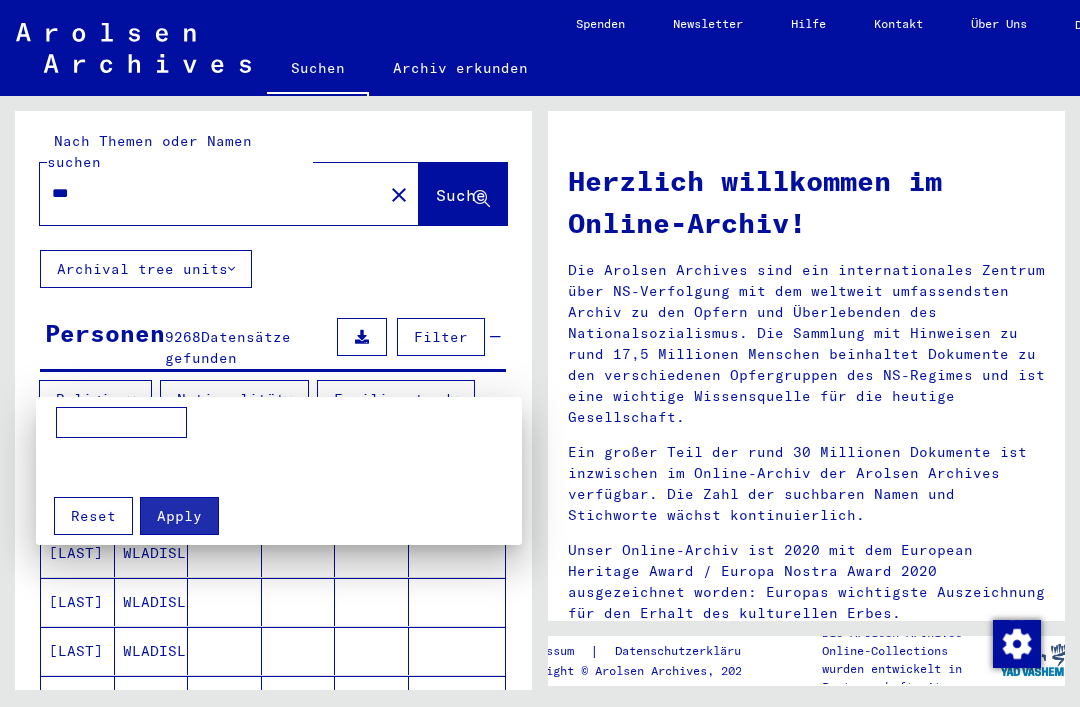 click at bounding box center [540, 353] 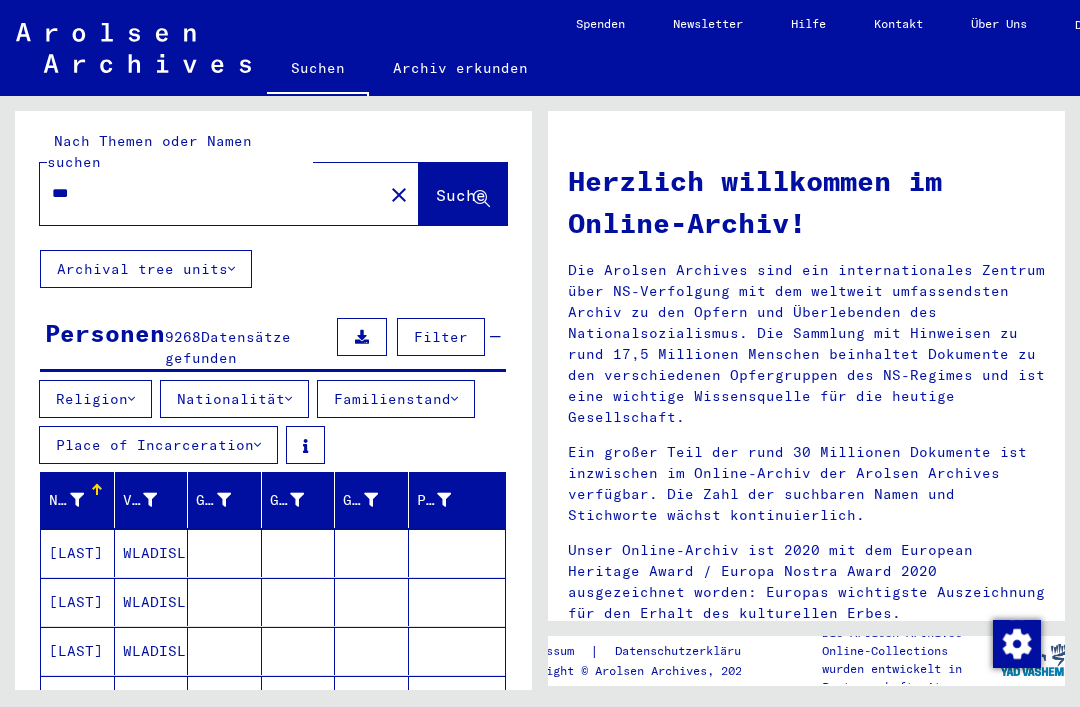 click on "Filter" at bounding box center (441, 337) 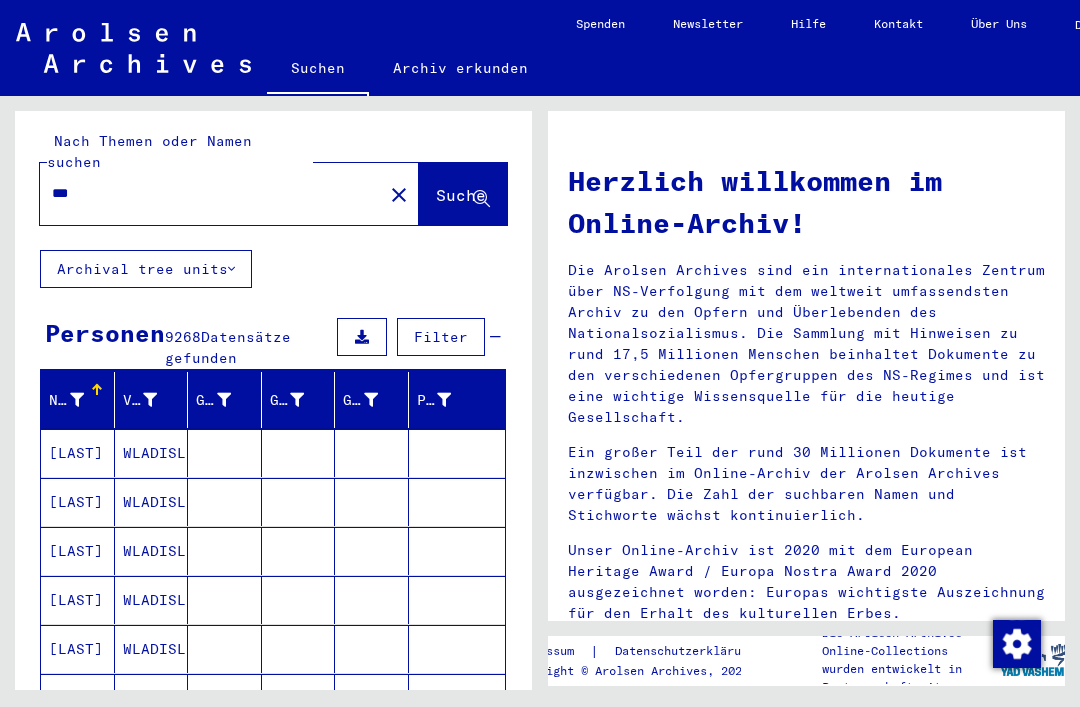 click on "Filter" at bounding box center [441, 337] 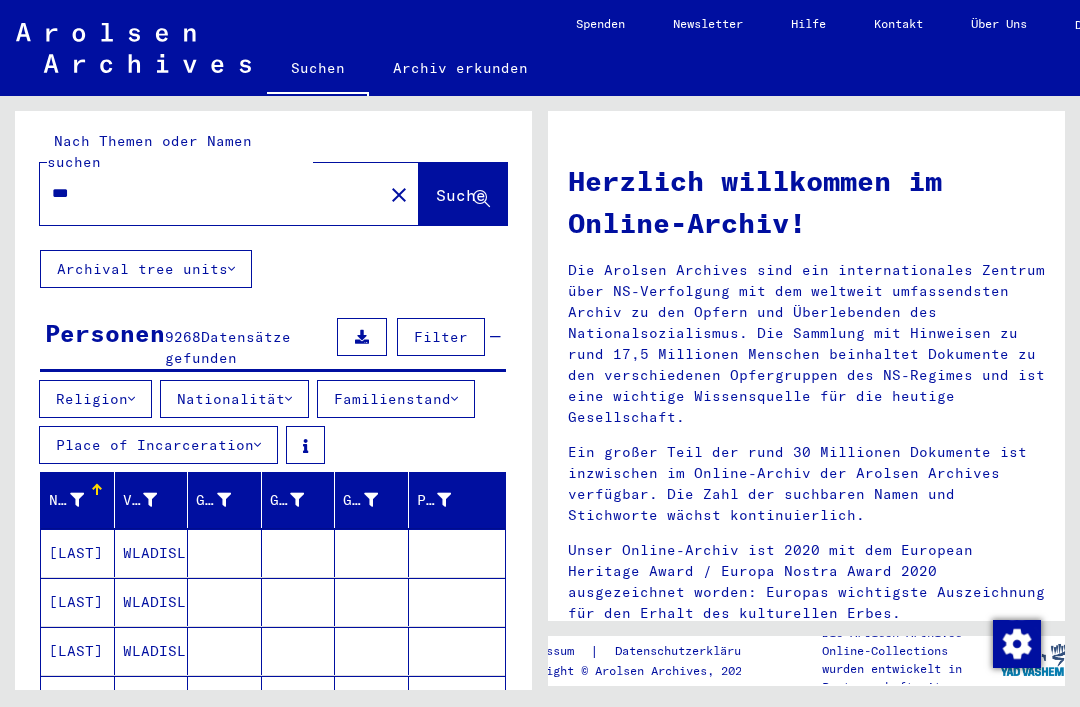 click on "Nationalität" at bounding box center [234, 399] 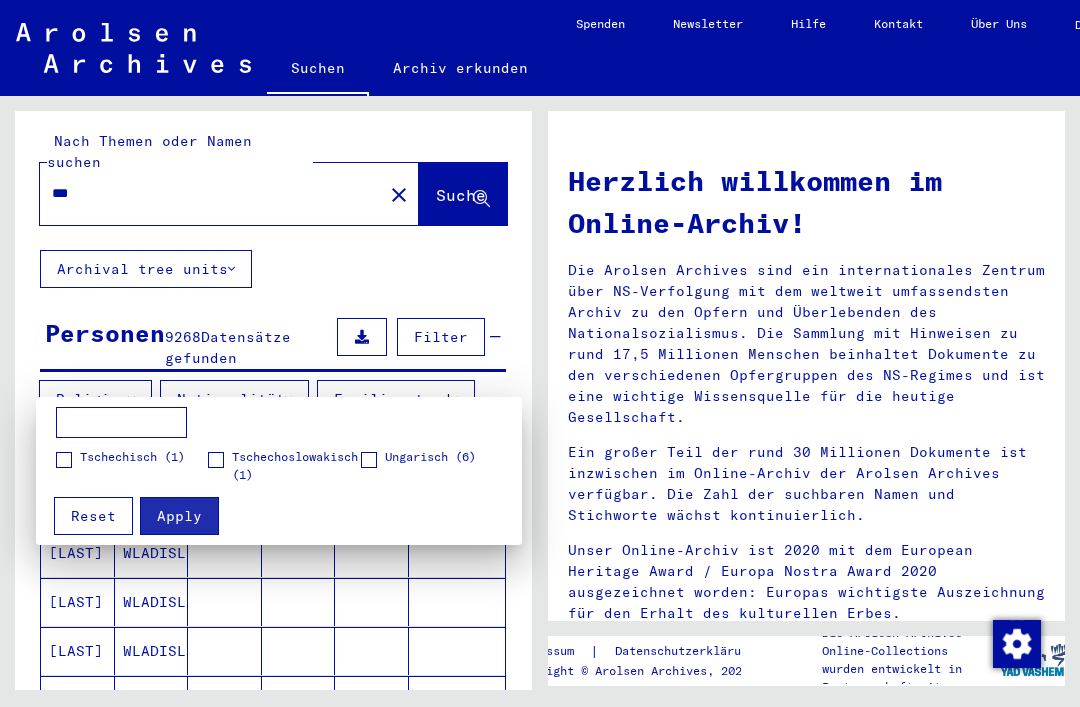click at bounding box center (121, 423) 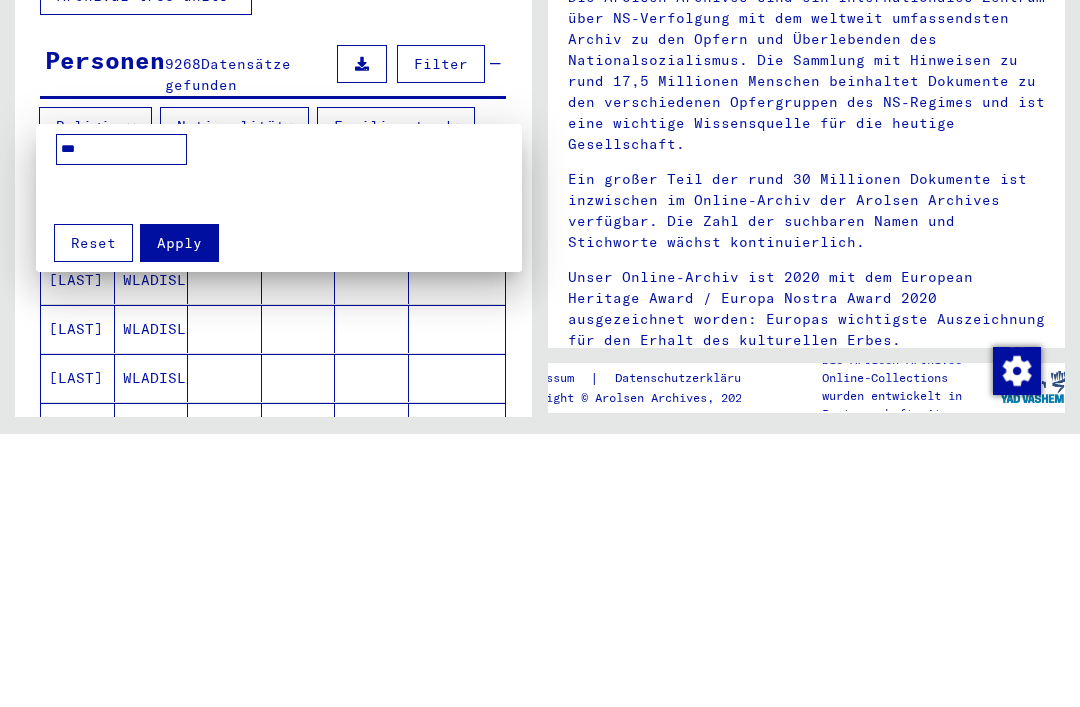 type on "*" 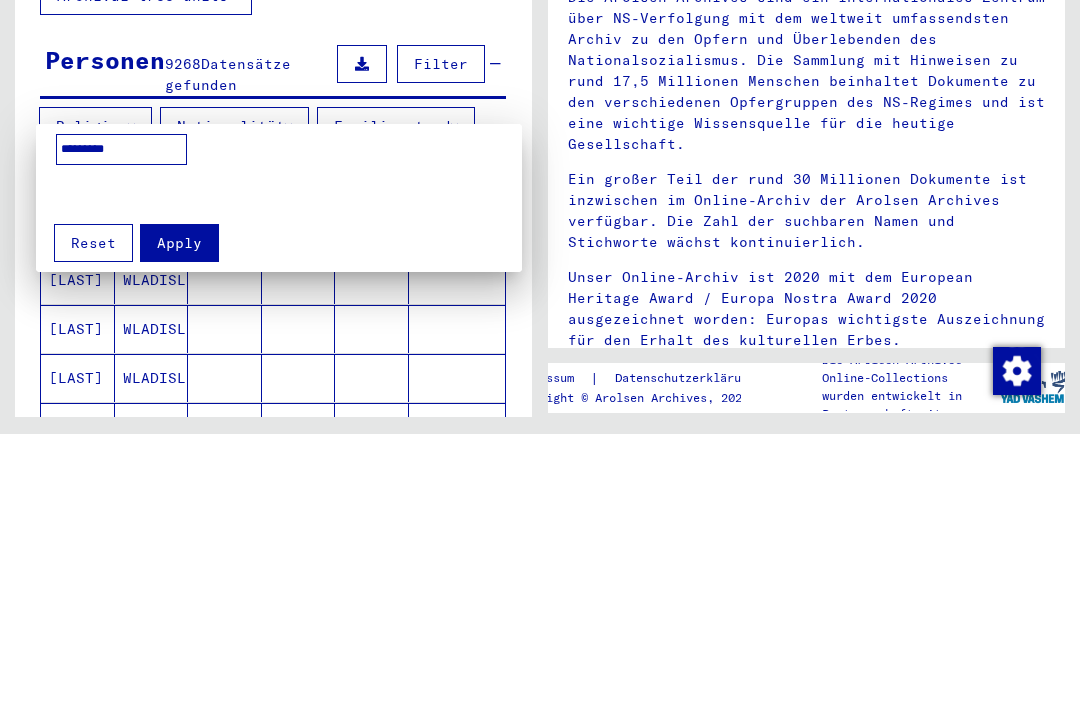 type on "*********" 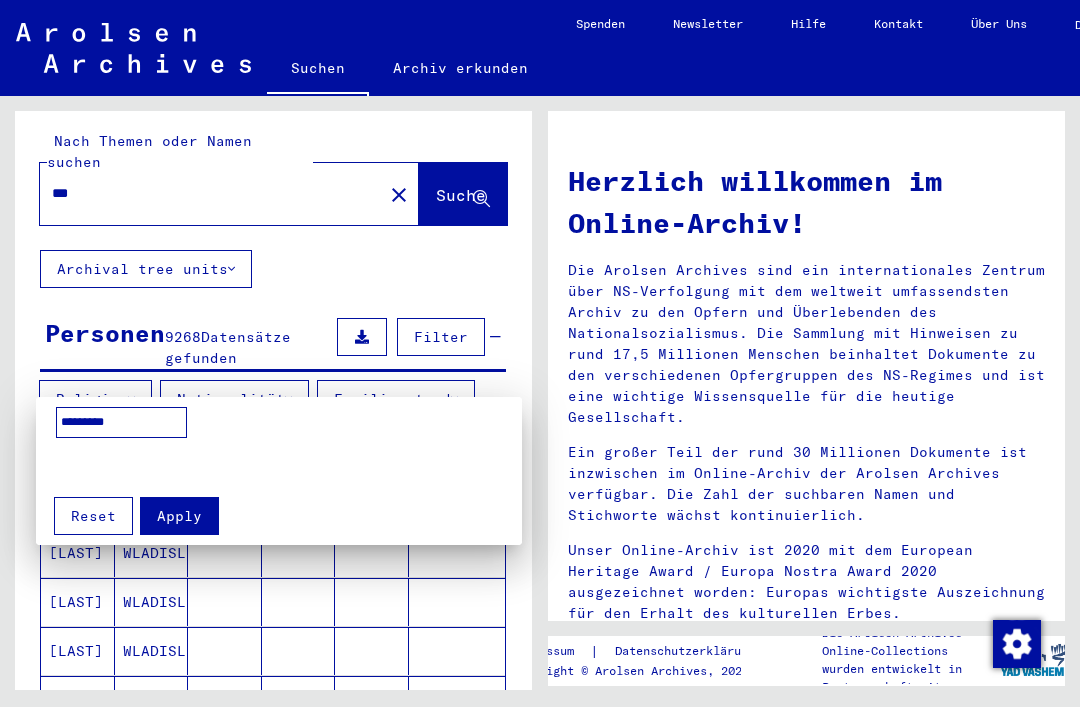 click at bounding box center [540, 353] 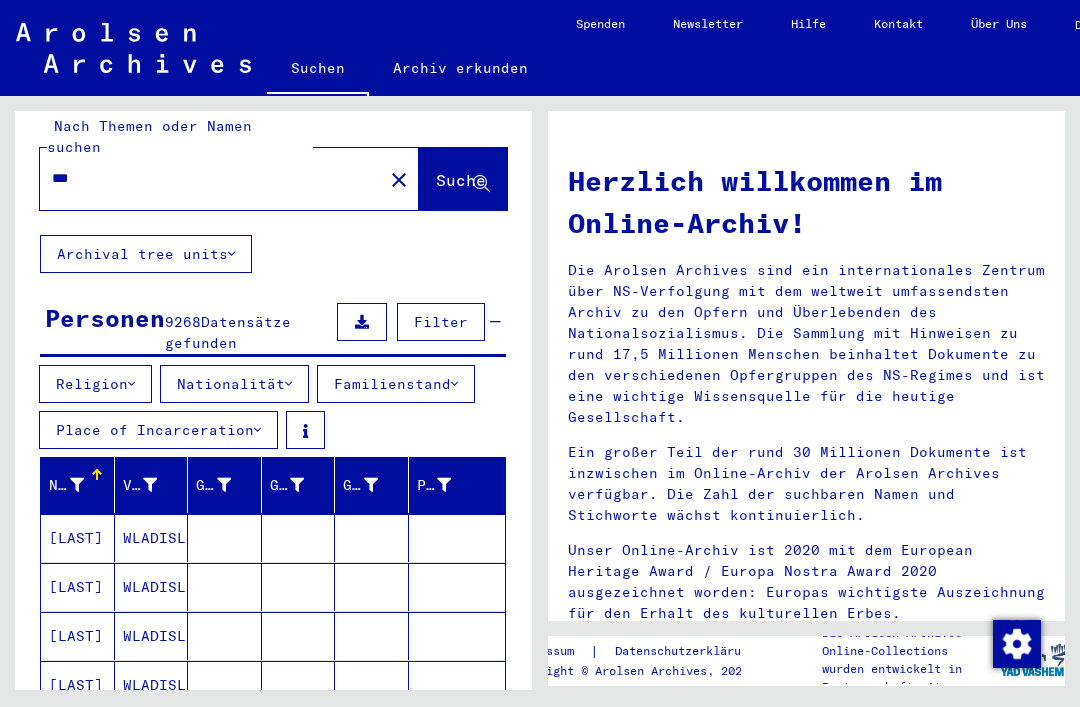 scroll, scrollTop: 15, scrollLeft: 0, axis: vertical 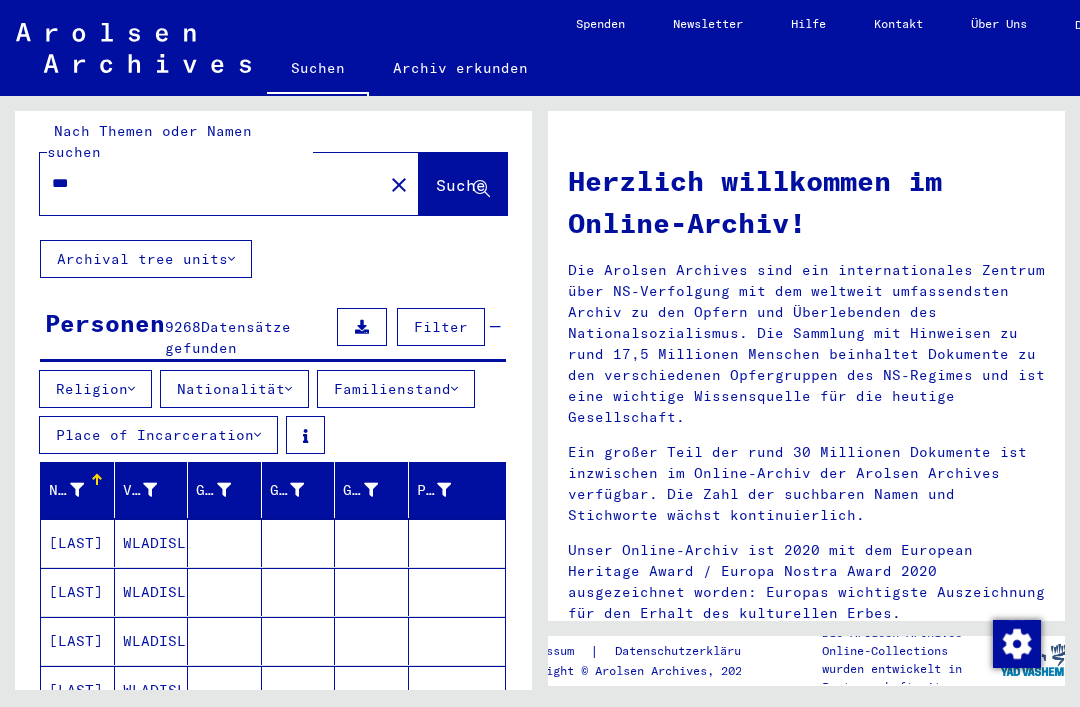 click on "Archival tree units" 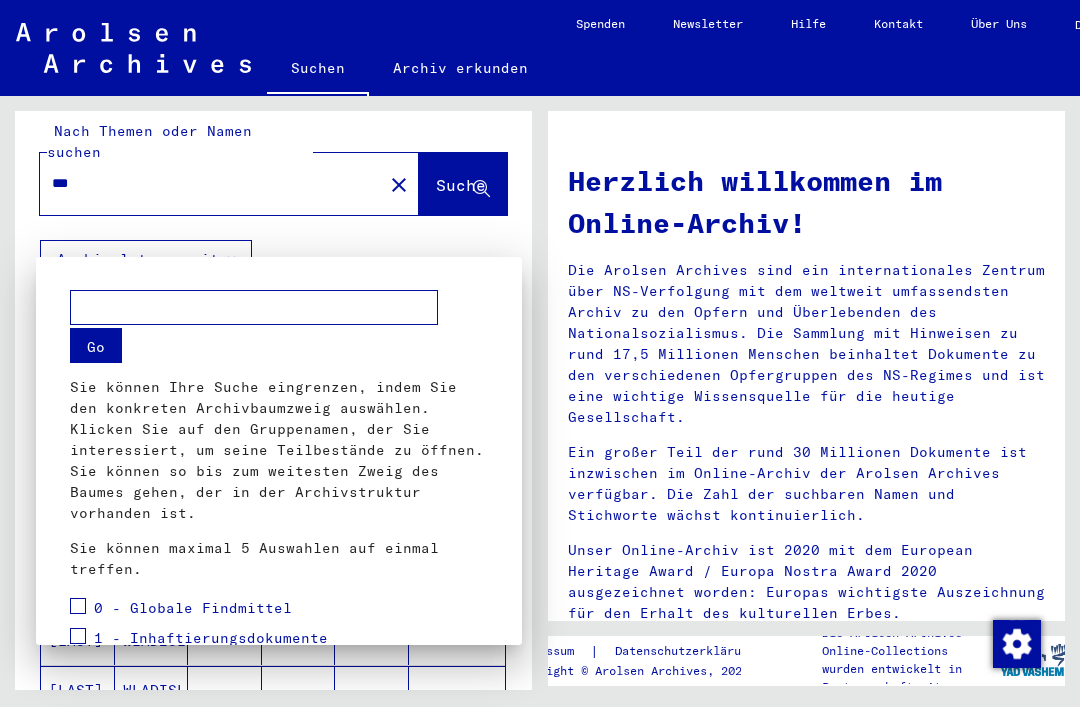 click at bounding box center [540, 353] 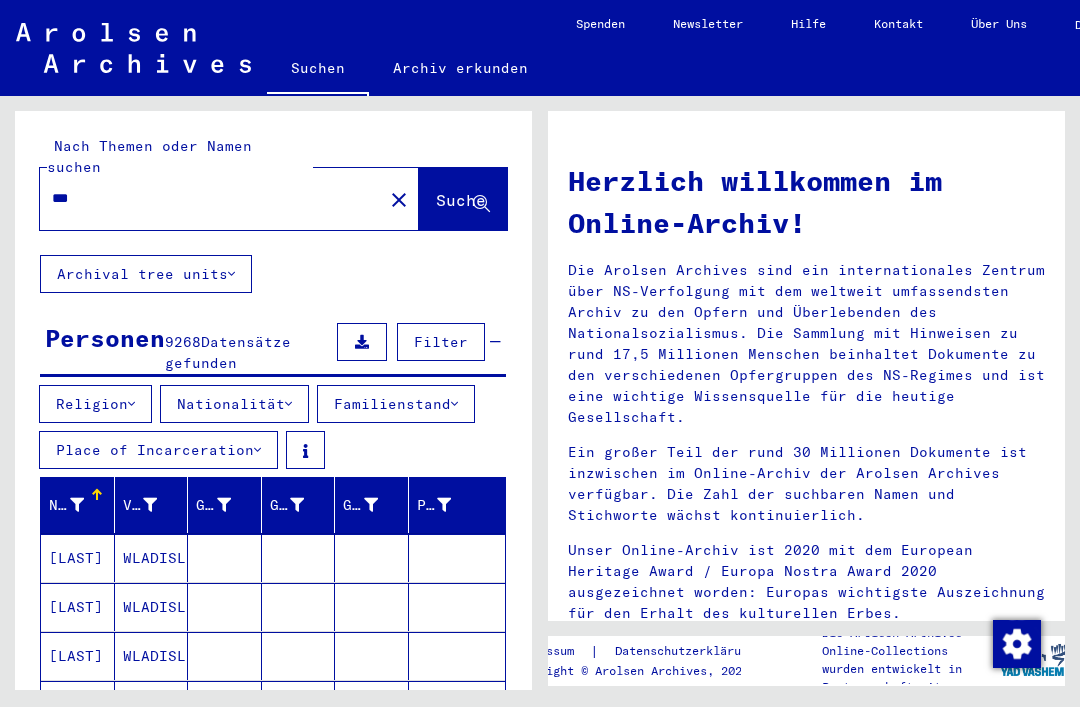 scroll, scrollTop: 0, scrollLeft: 0, axis: both 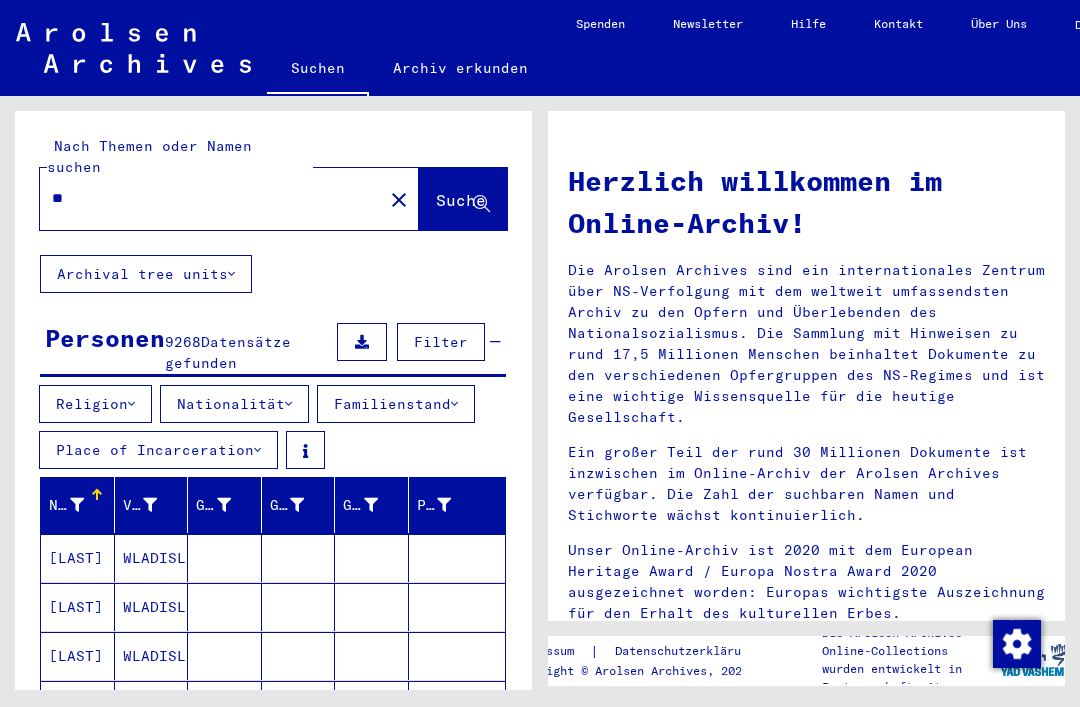 type on "*" 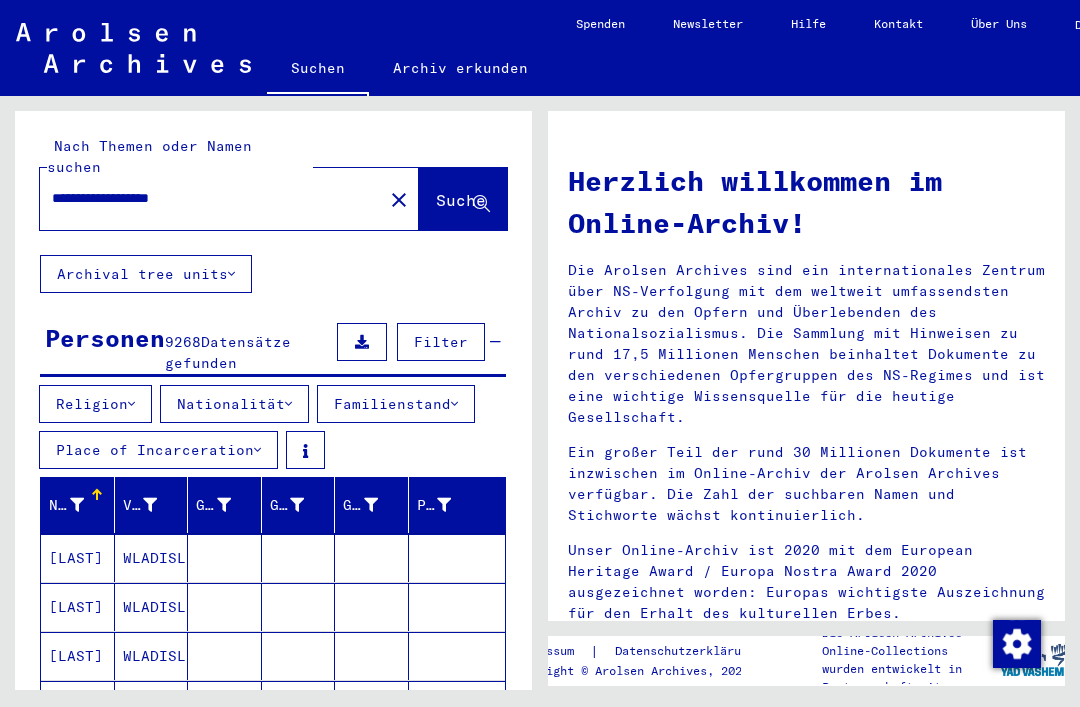 type on "**********" 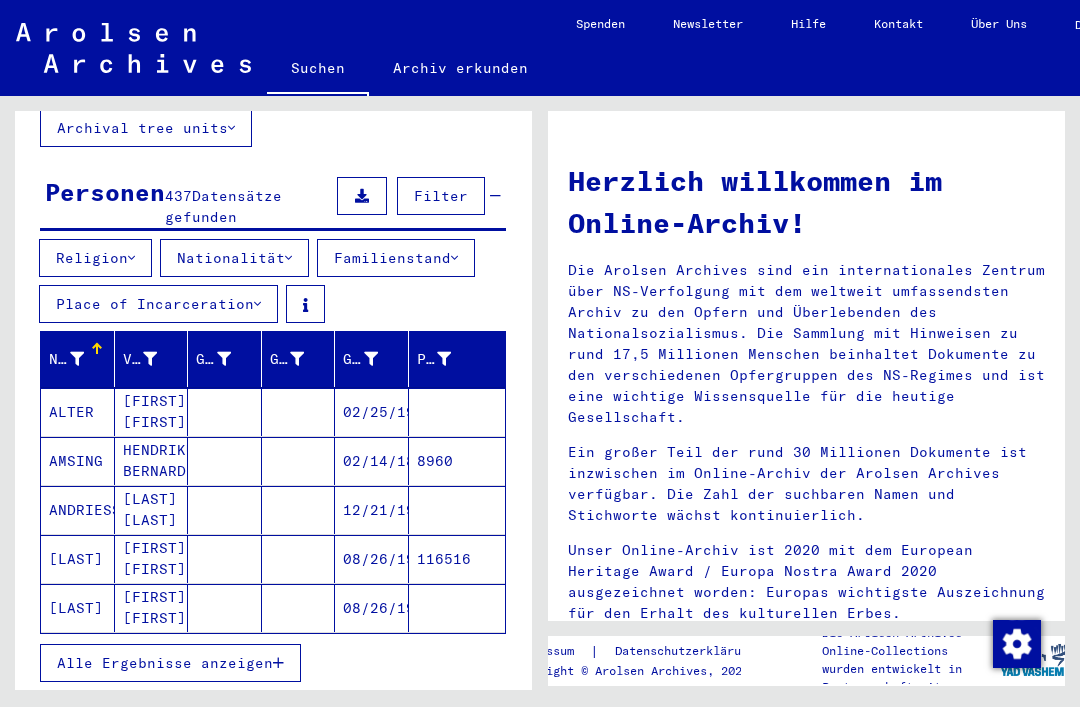 scroll, scrollTop: 148, scrollLeft: 0, axis: vertical 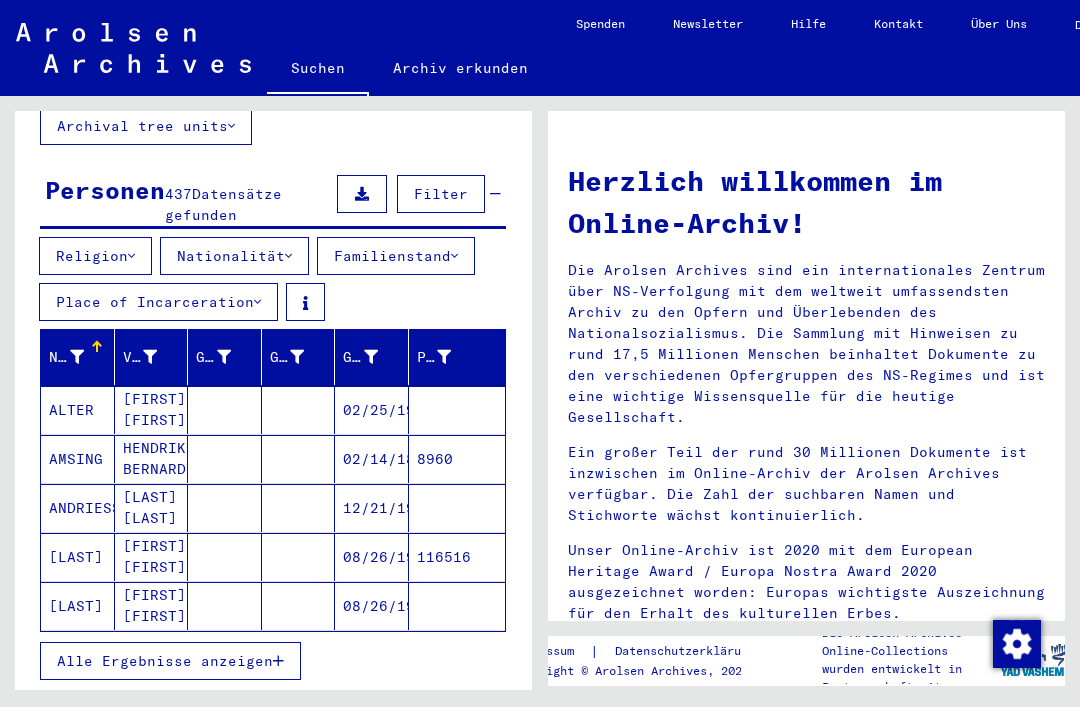 click on "Alle Ergebnisse anzeigen" at bounding box center [165, 661] 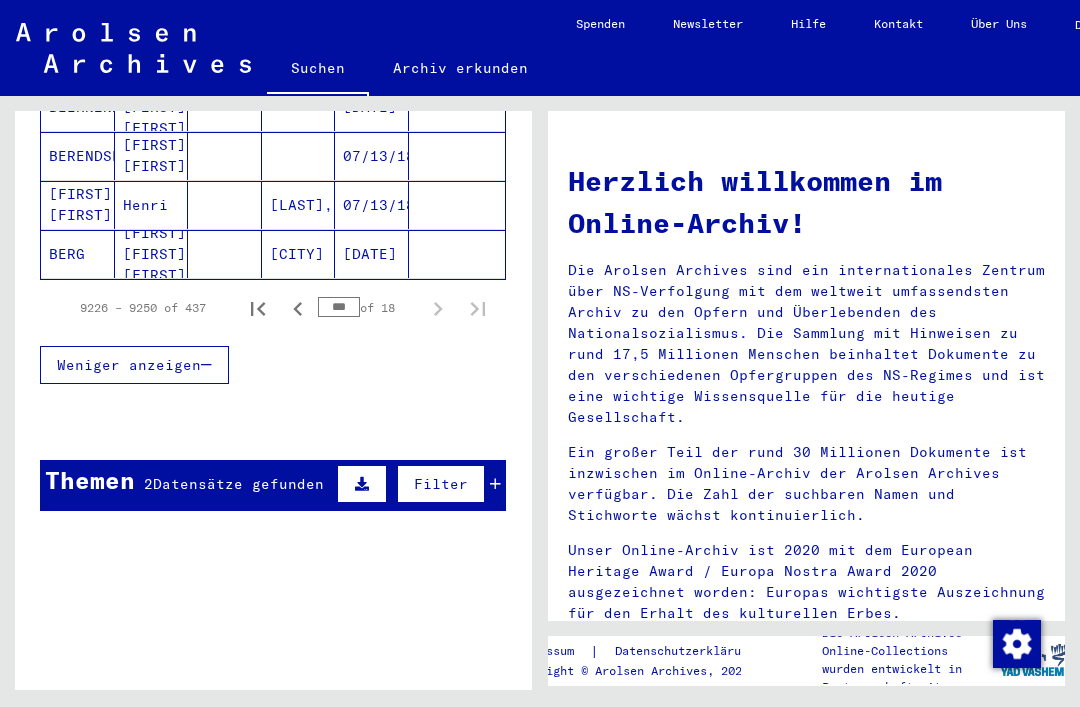 scroll, scrollTop: 1479, scrollLeft: 0, axis: vertical 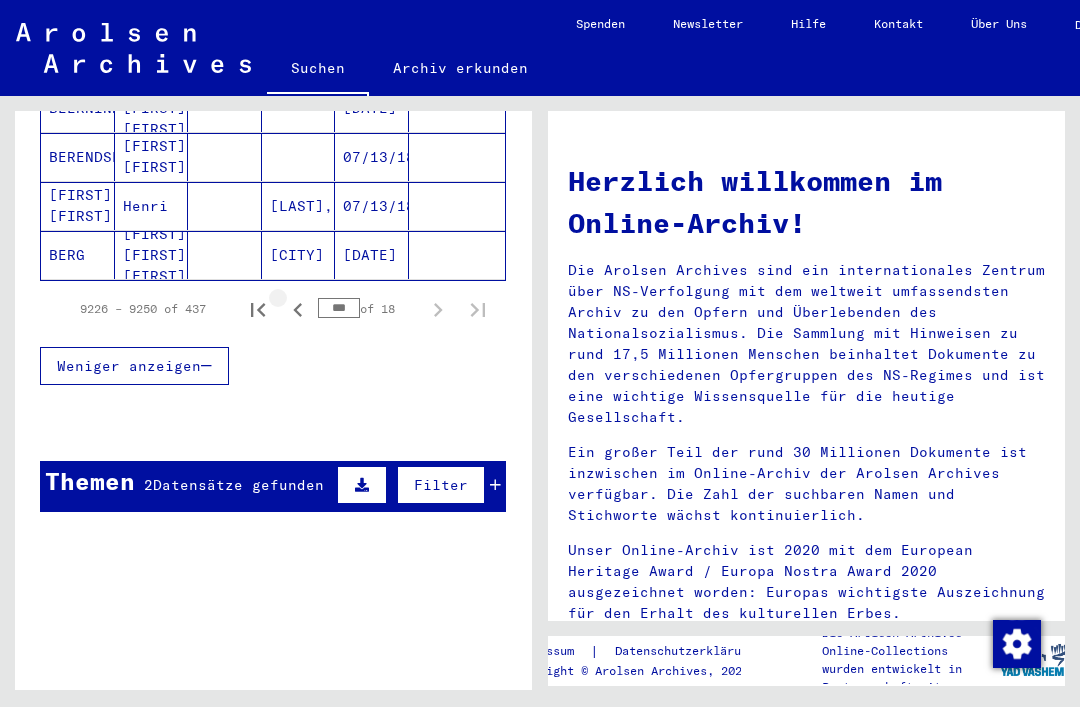 click 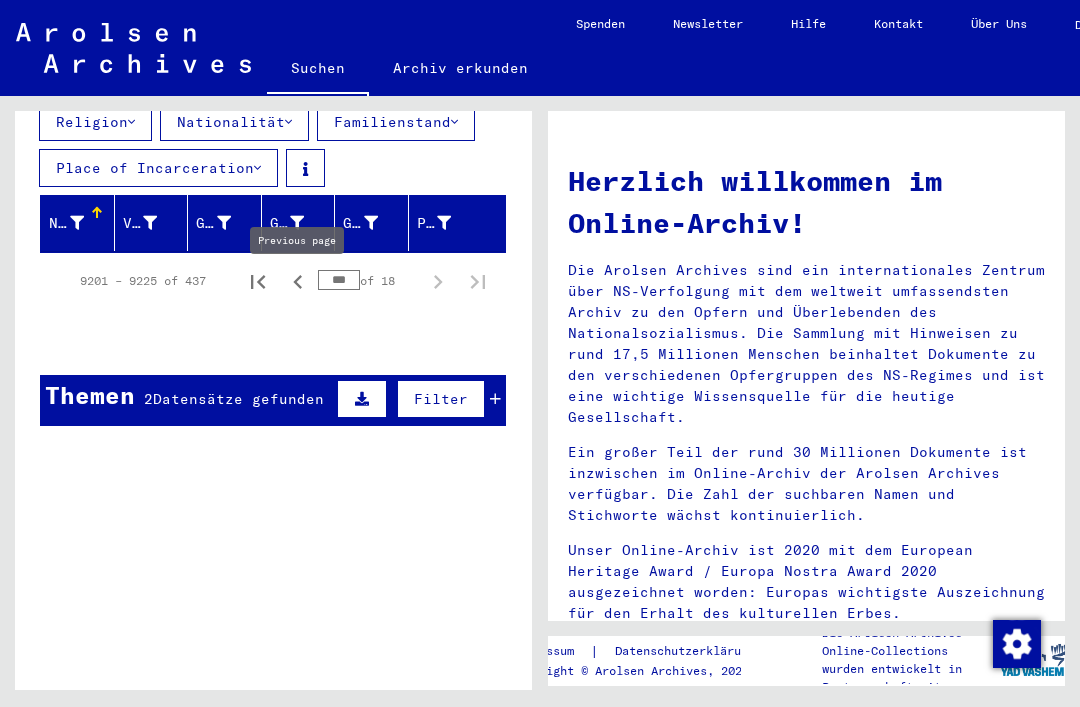 scroll, scrollTop: 196, scrollLeft: 0, axis: vertical 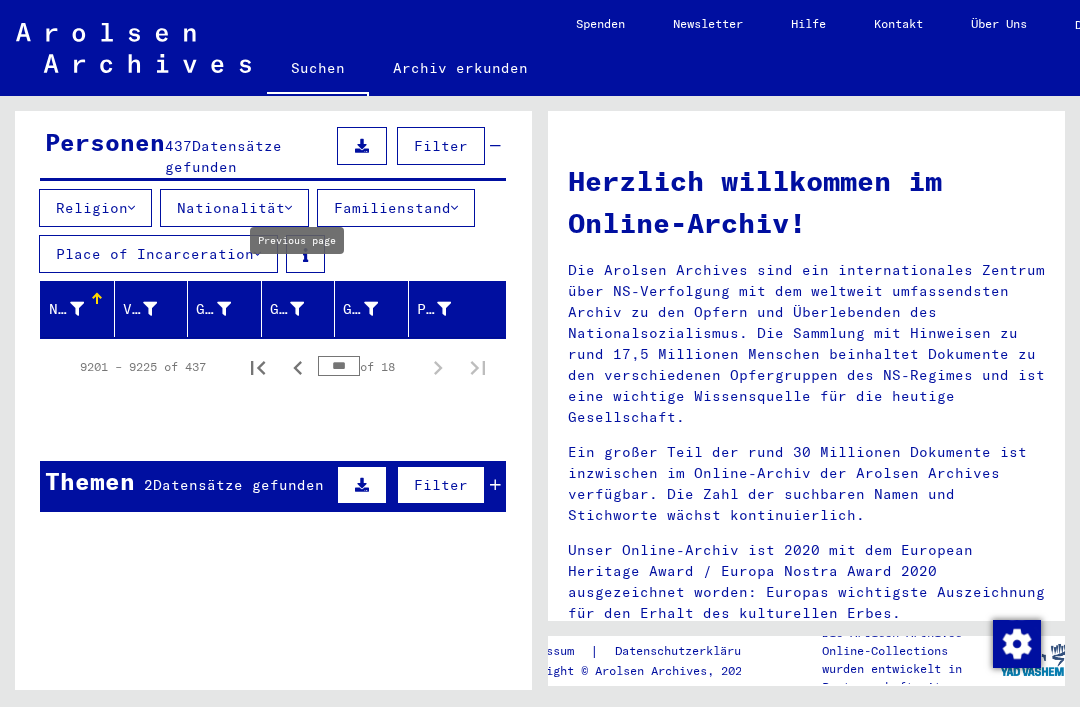 click 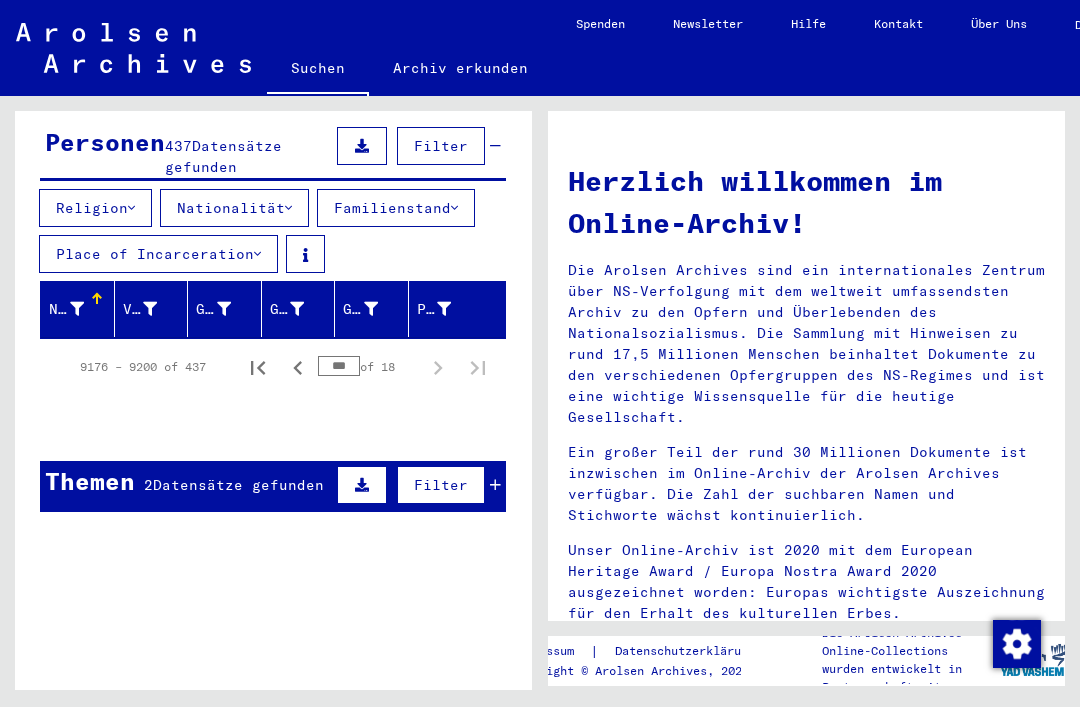 click 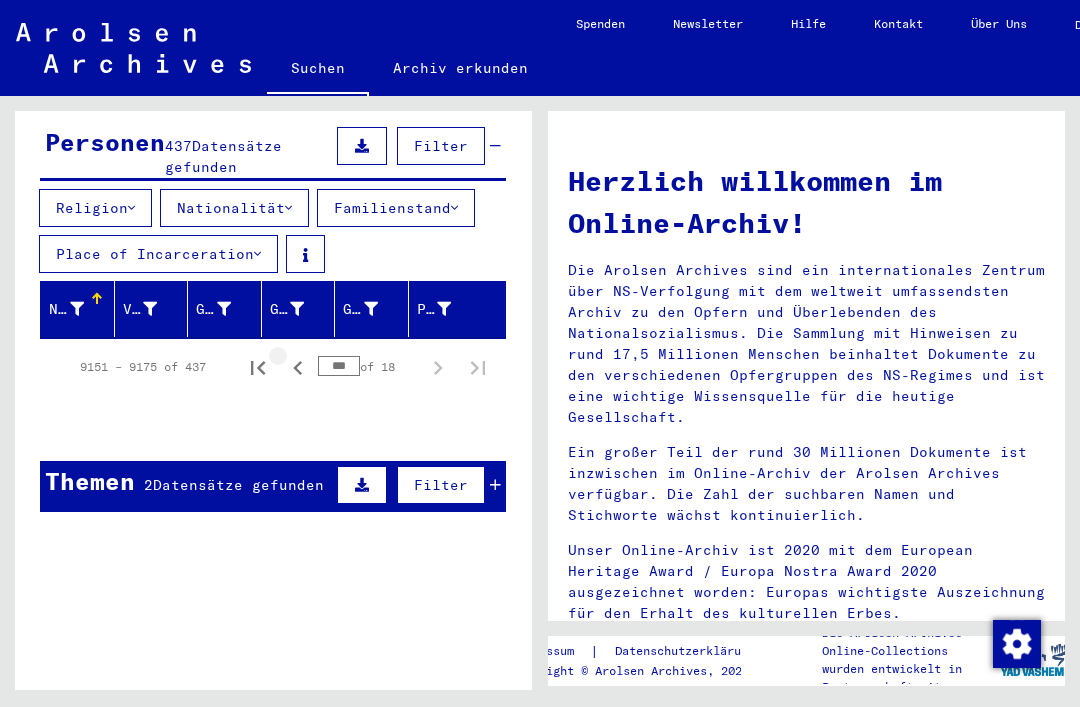 click 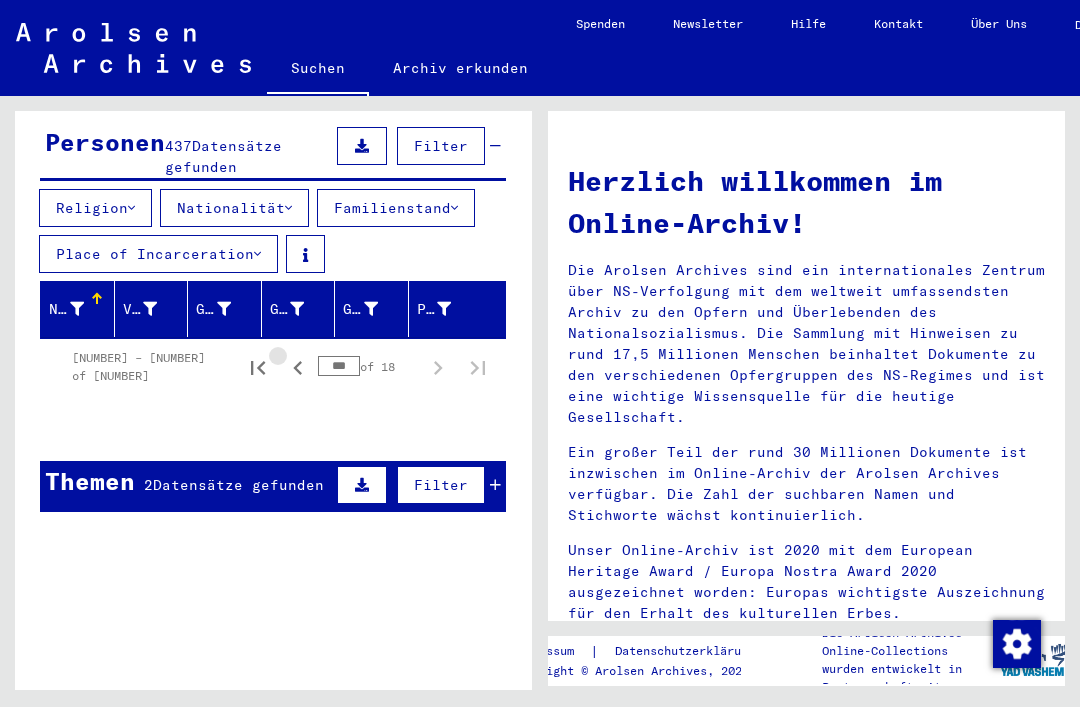 click 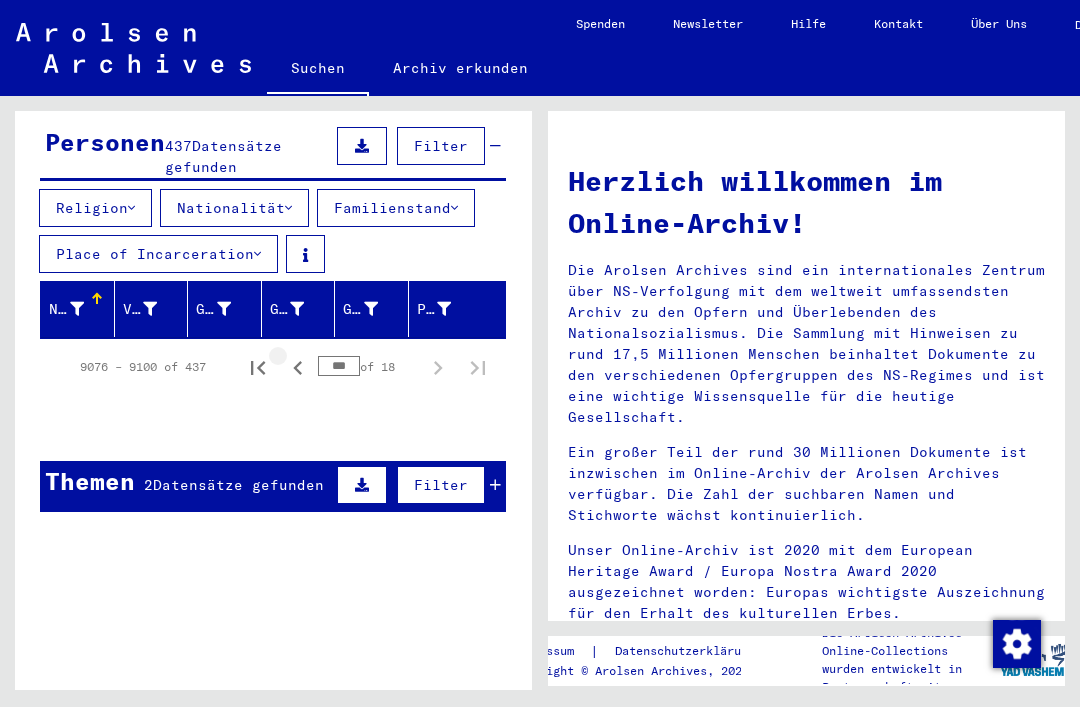 click 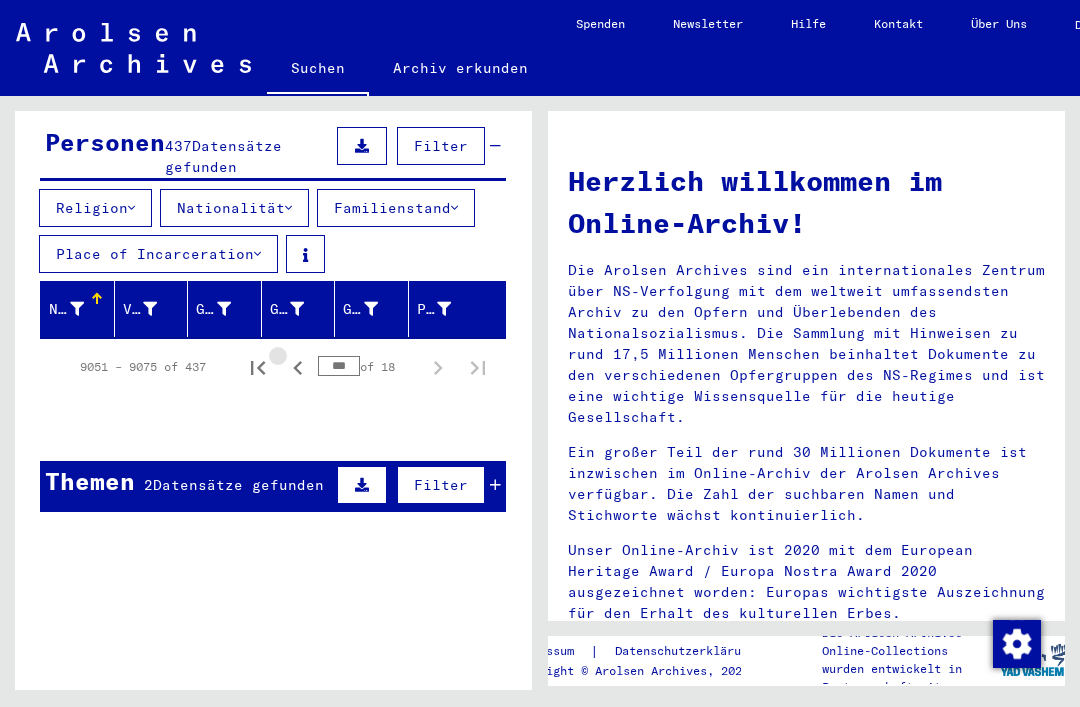 click 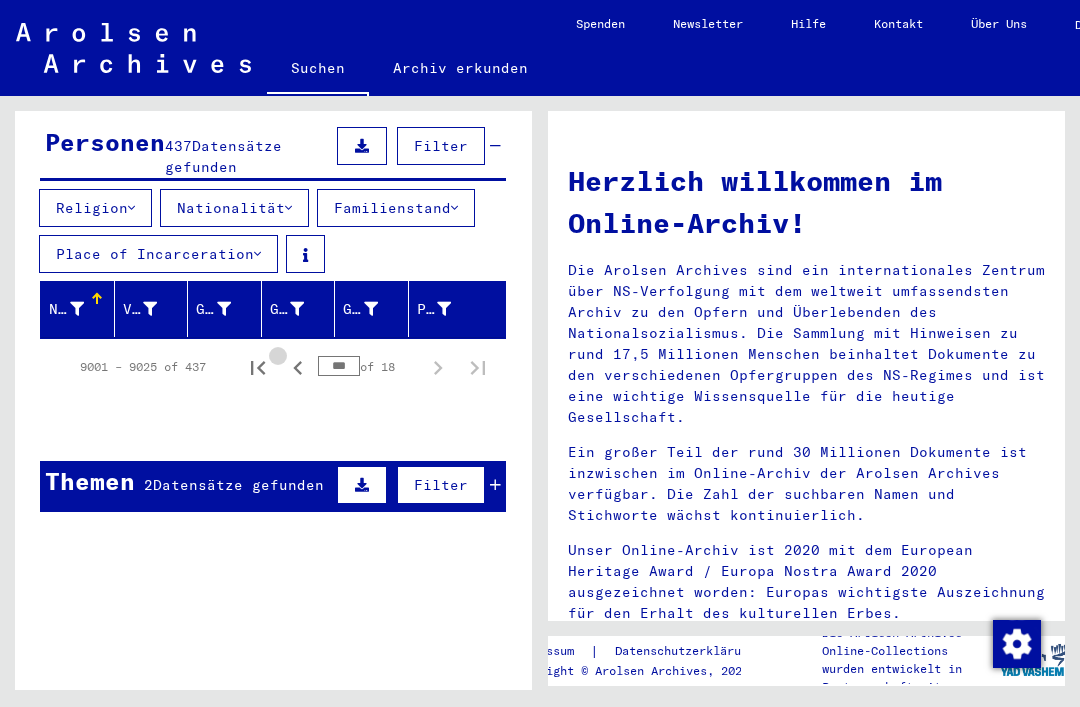 click 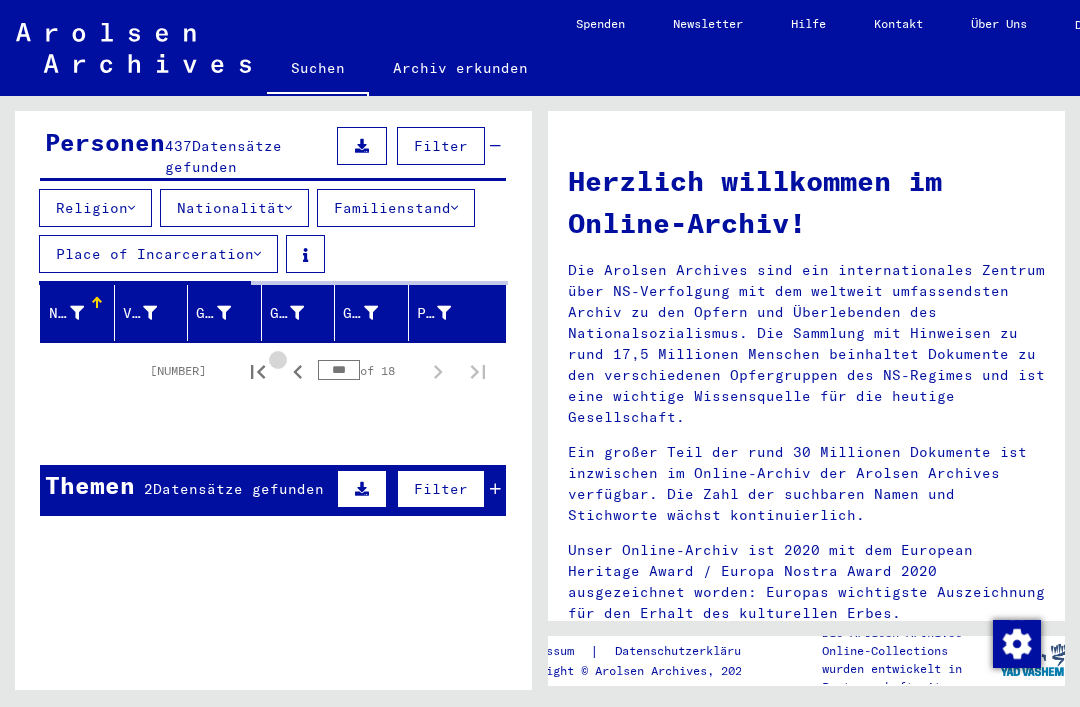 click 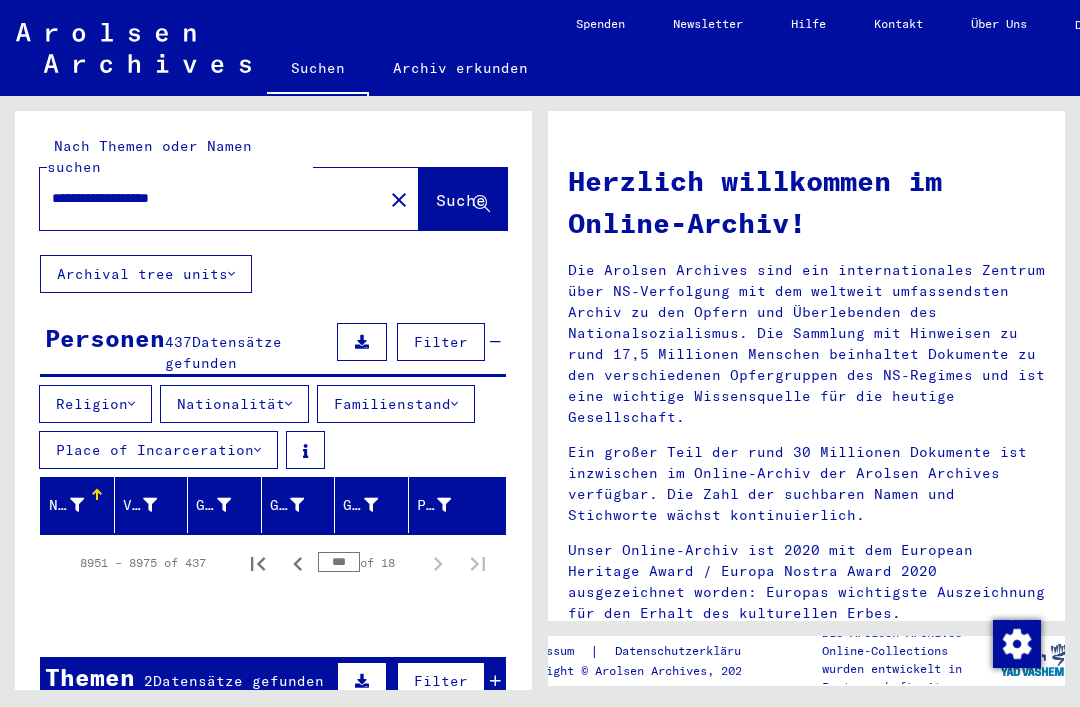 scroll, scrollTop: 0, scrollLeft: 0, axis: both 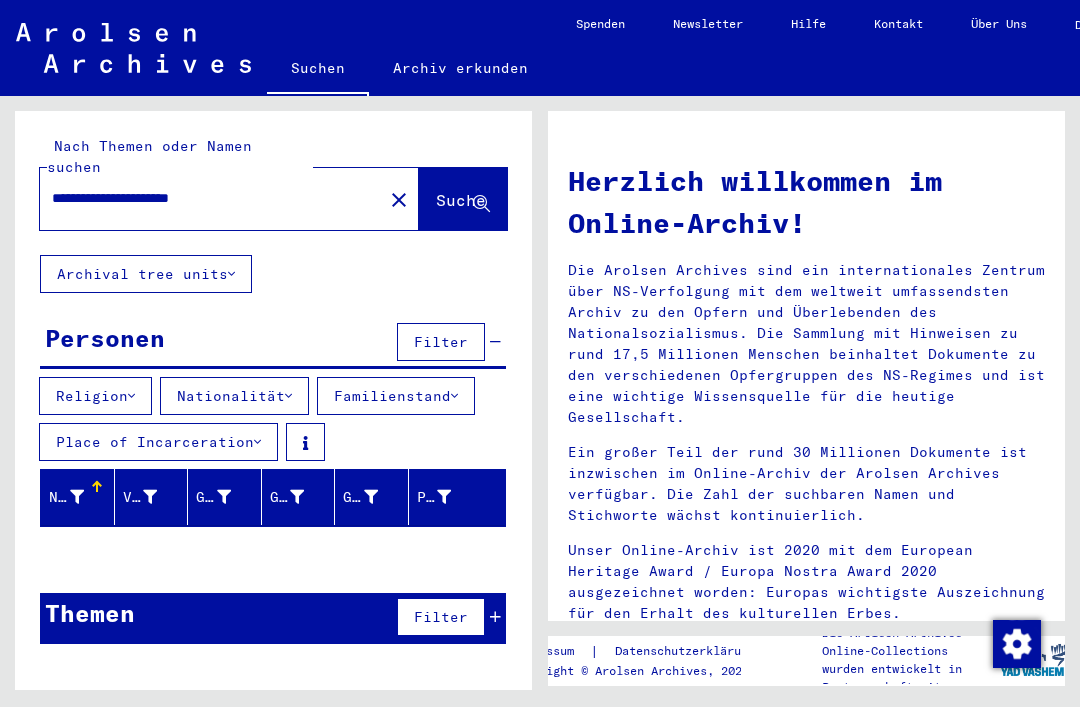 click on "Suche" 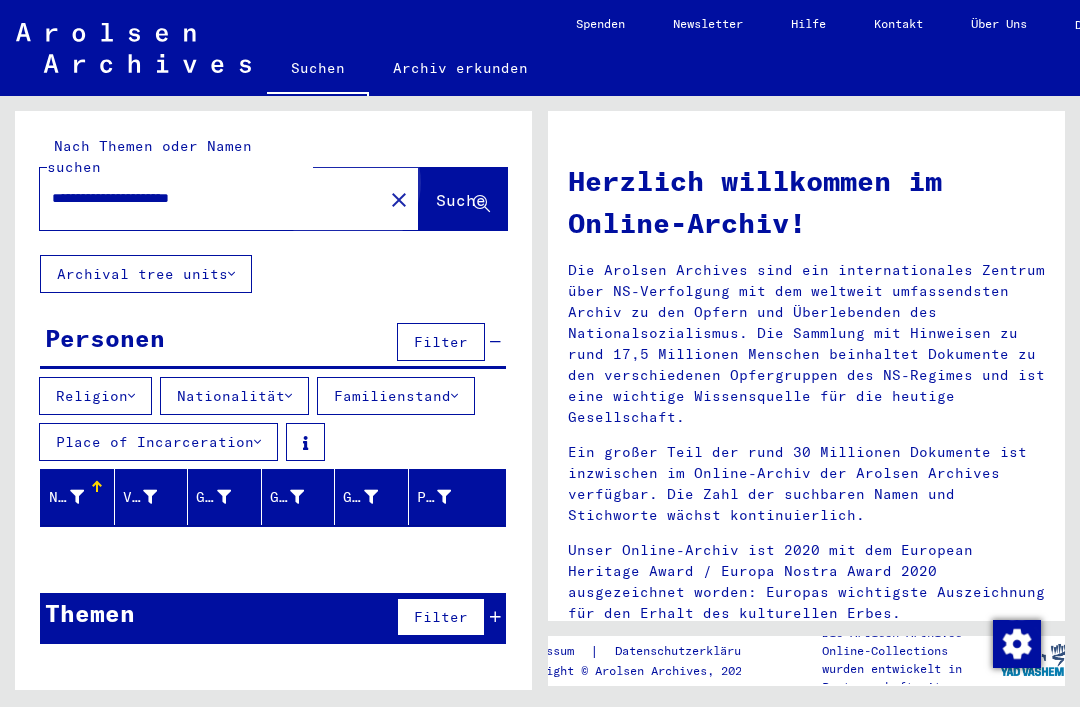 click on "Suche" 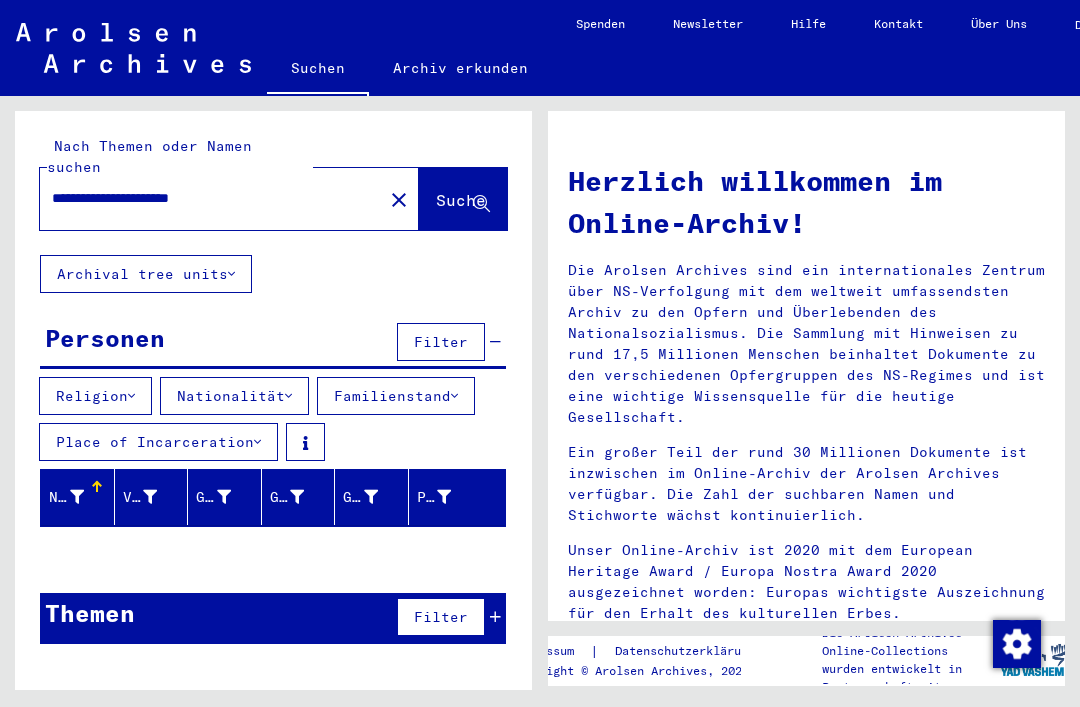 click on "**********" at bounding box center [205, 198] 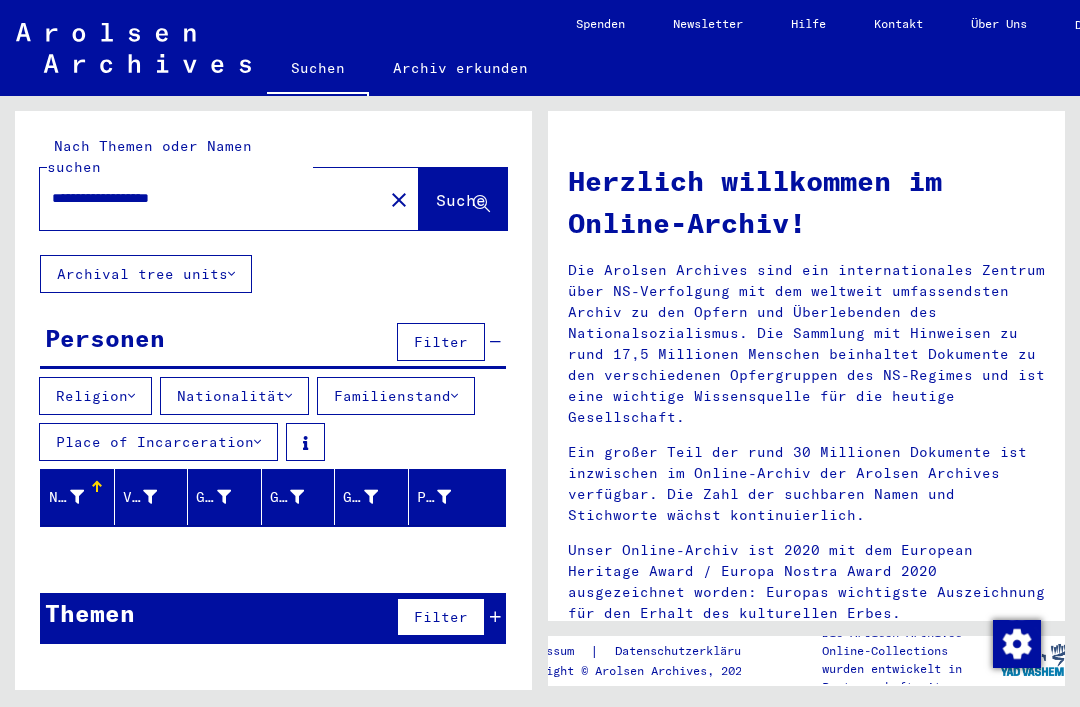 click on "**********" at bounding box center [205, 198] 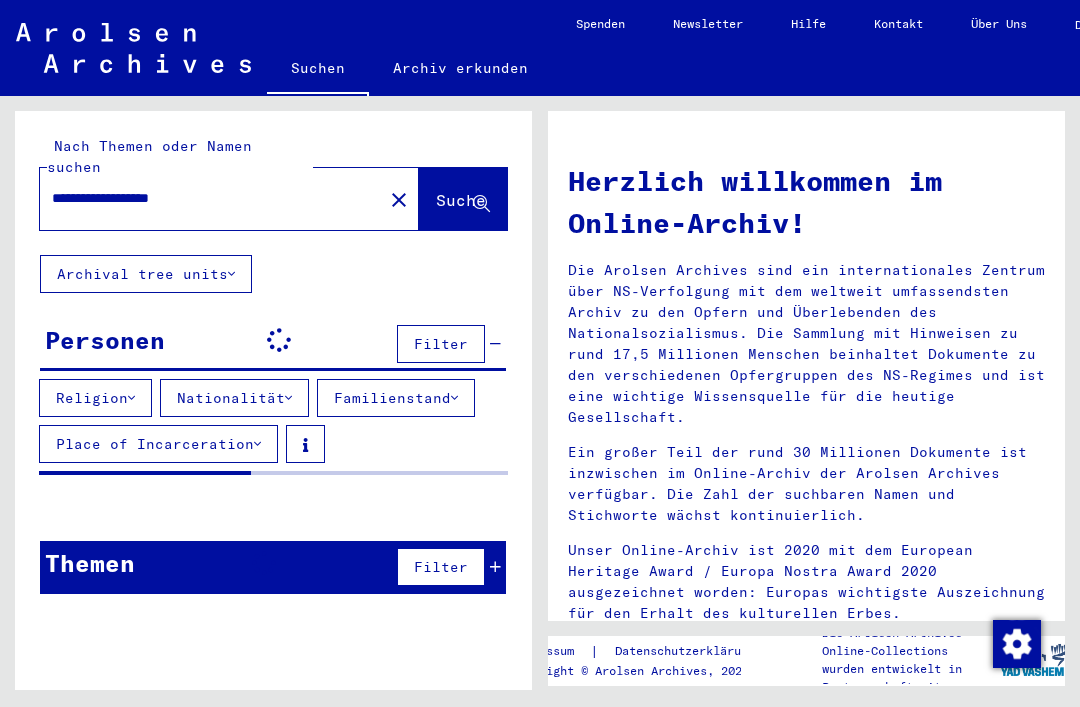 click on "Suche" 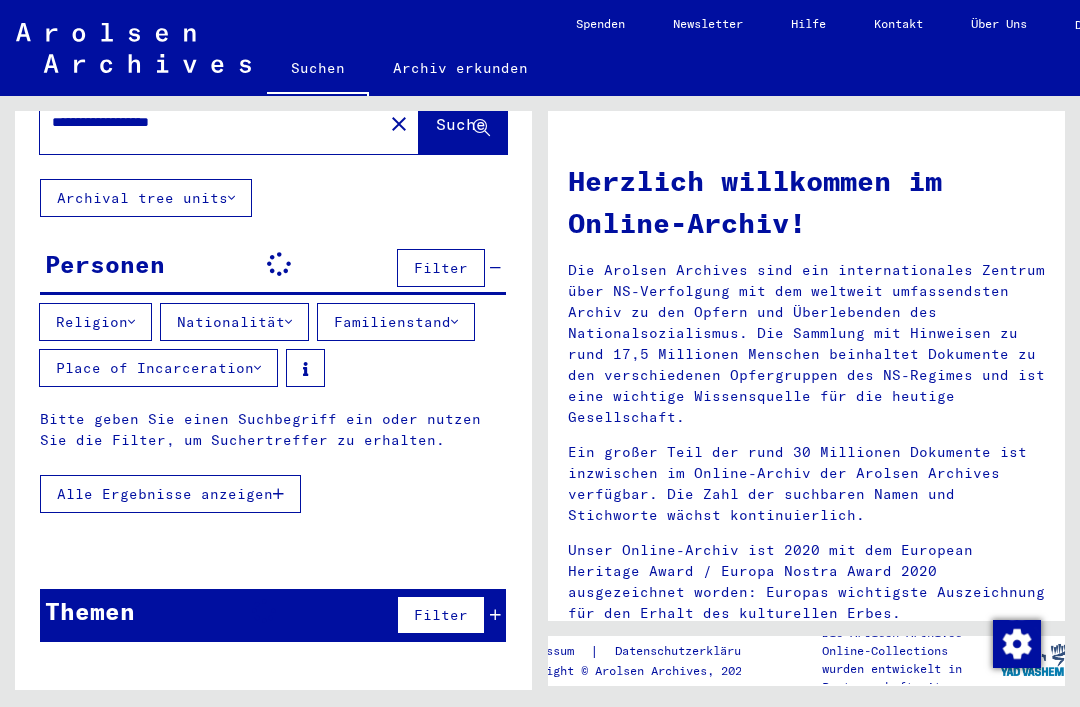 scroll, scrollTop: 76, scrollLeft: 0, axis: vertical 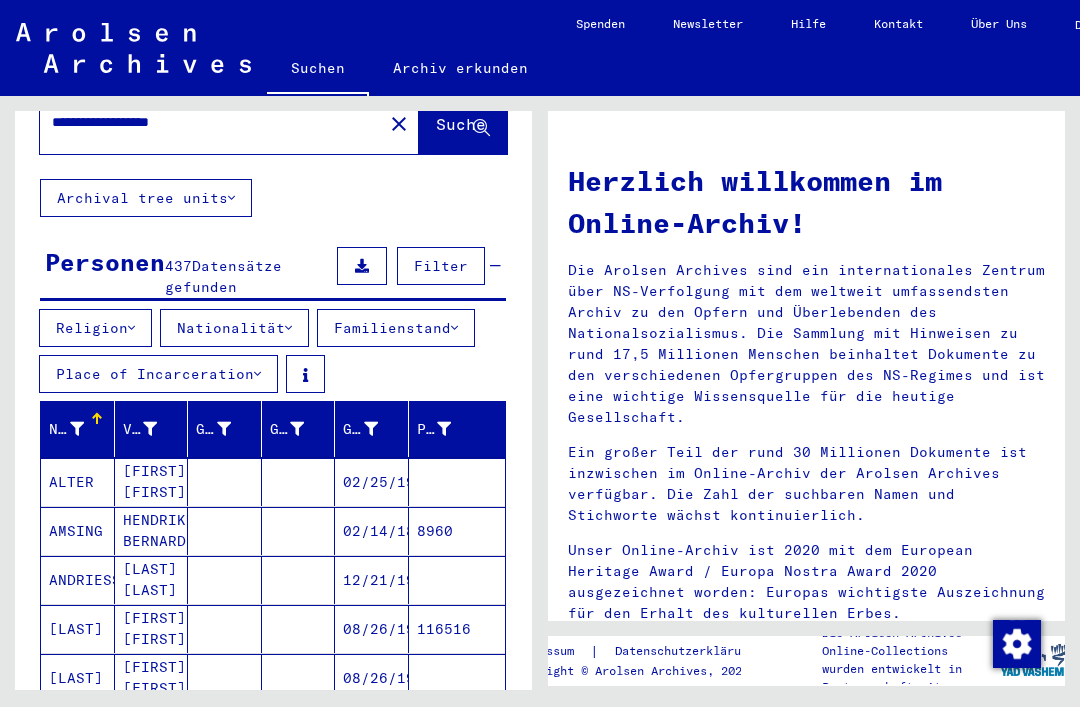 click at bounding box center (371, 429) 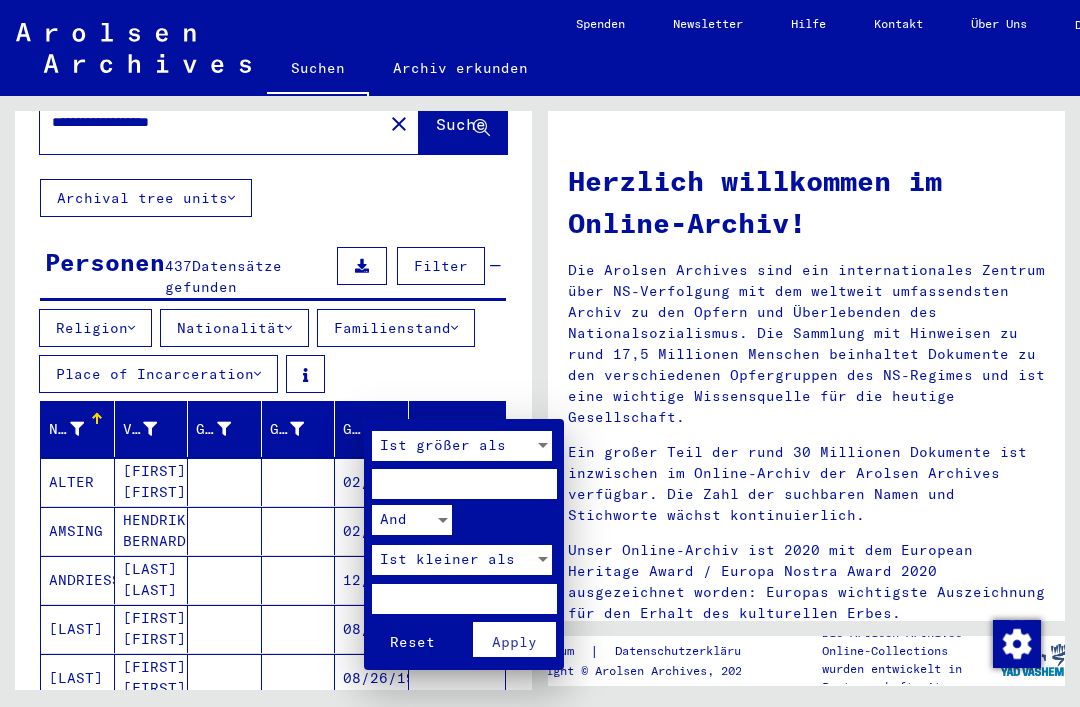 click at bounding box center (543, 445) 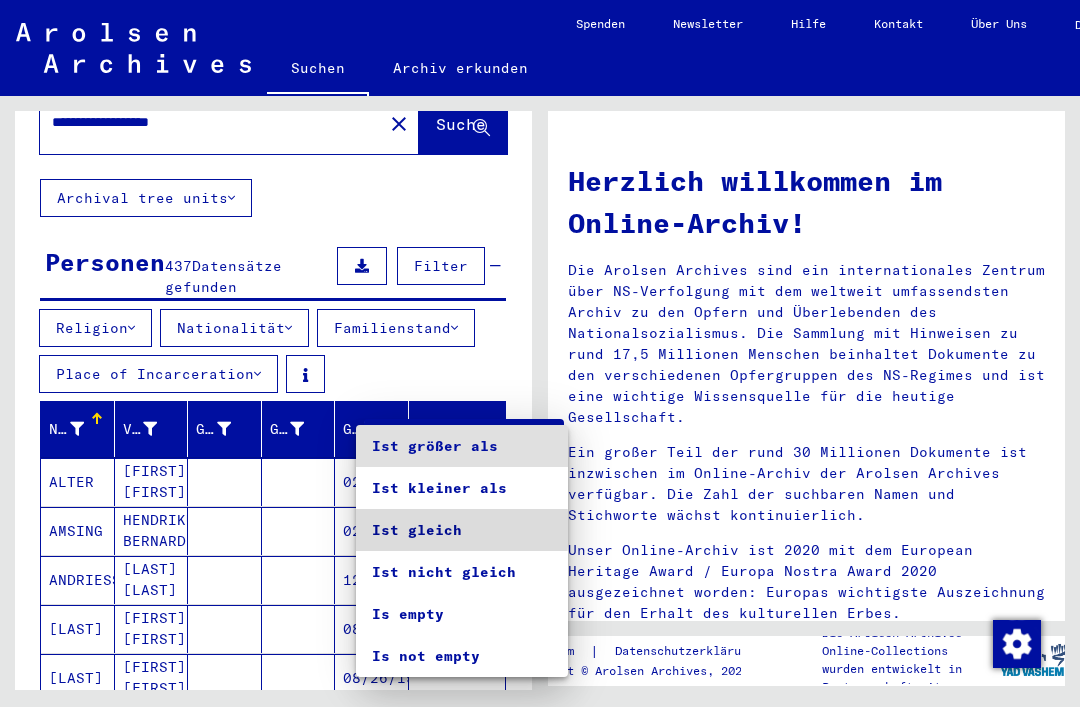click on "Ist gleich" at bounding box center [462, 530] 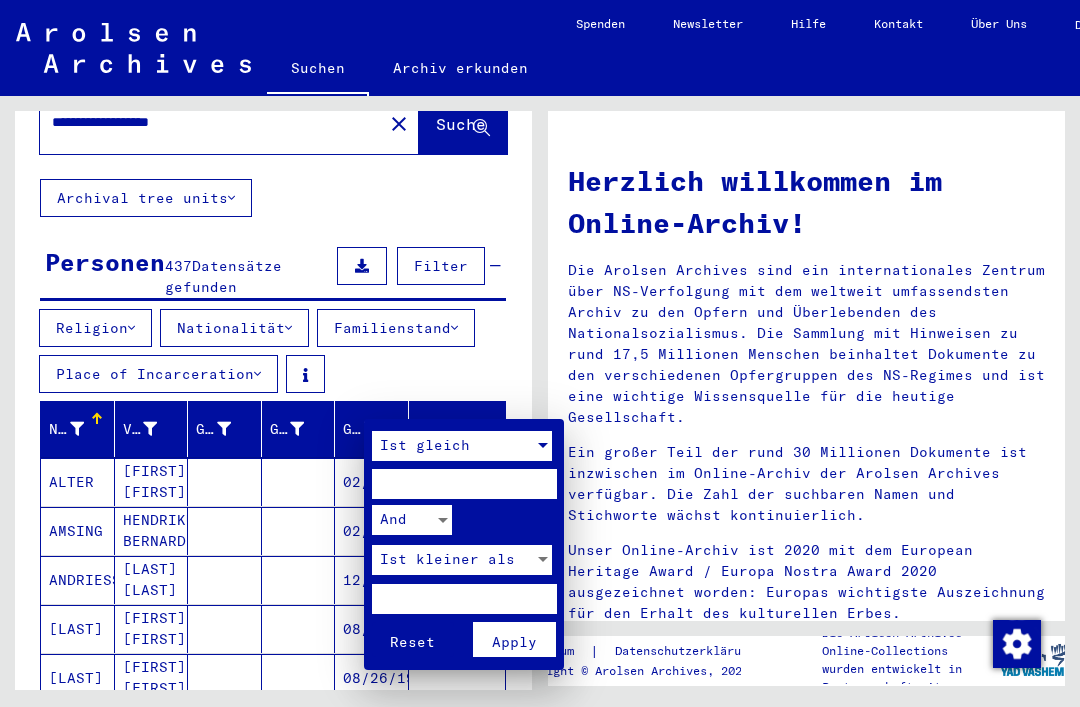 click at bounding box center (464, 484) 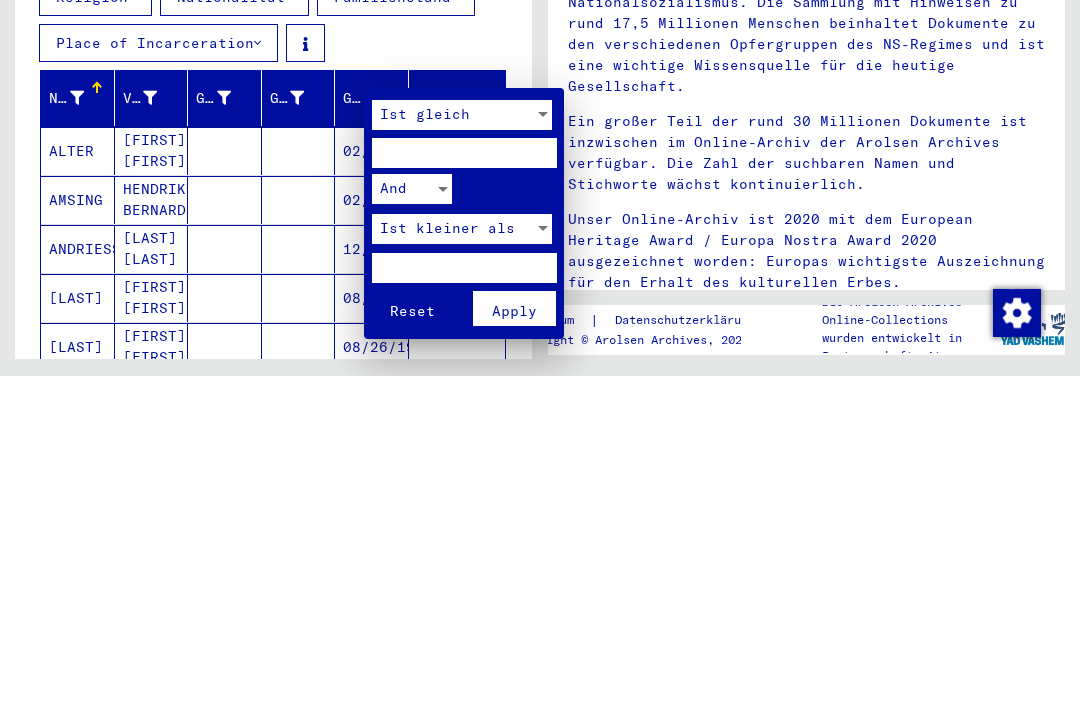 type on "****" 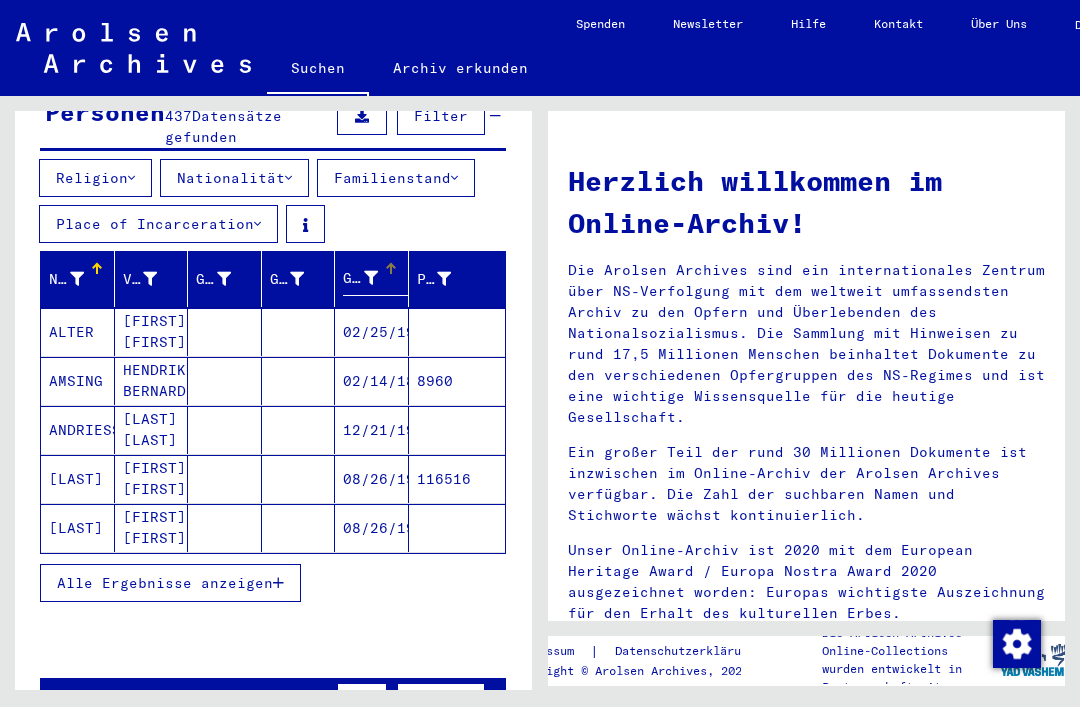 scroll, scrollTop: 228, scrollLeft: 0, axis: vertical 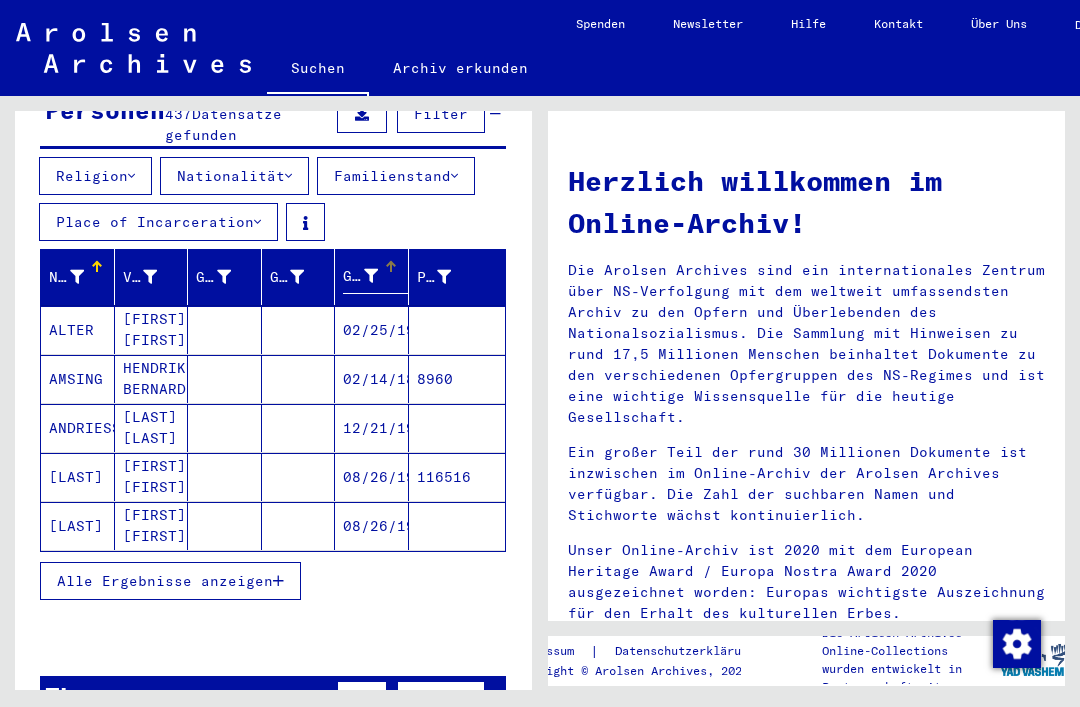 click on "Alle Ergebnisse anzeigen" at bounding box center [170, 581] 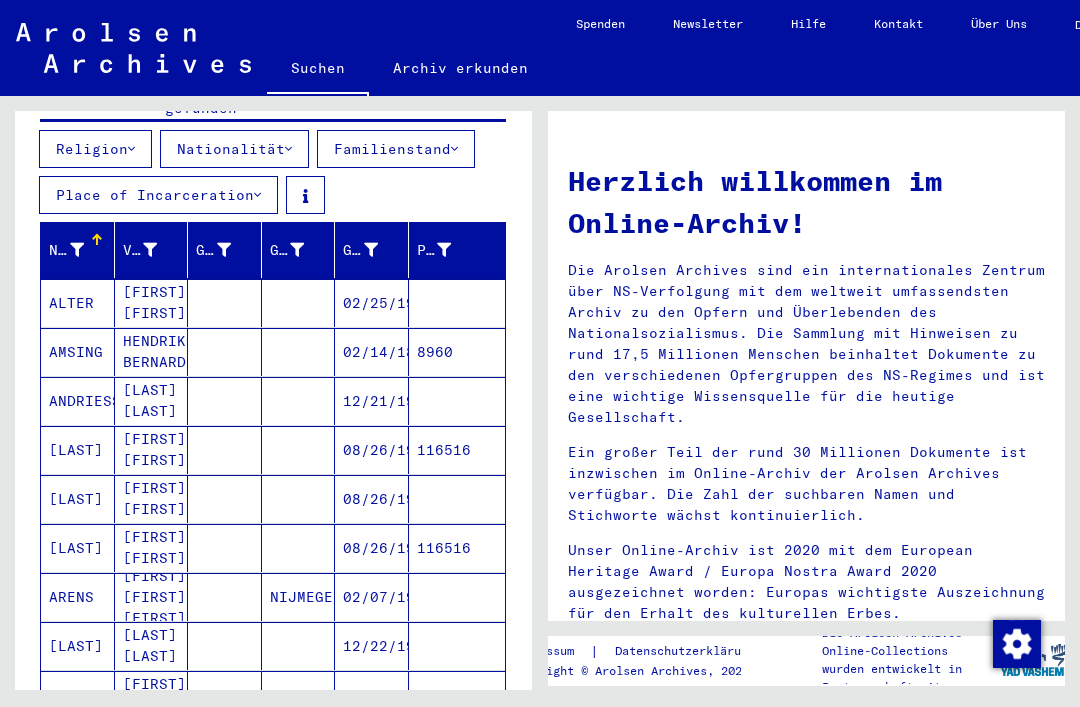 scroll, scrollTop: 257, scrollLeft: 0, axis: vertical 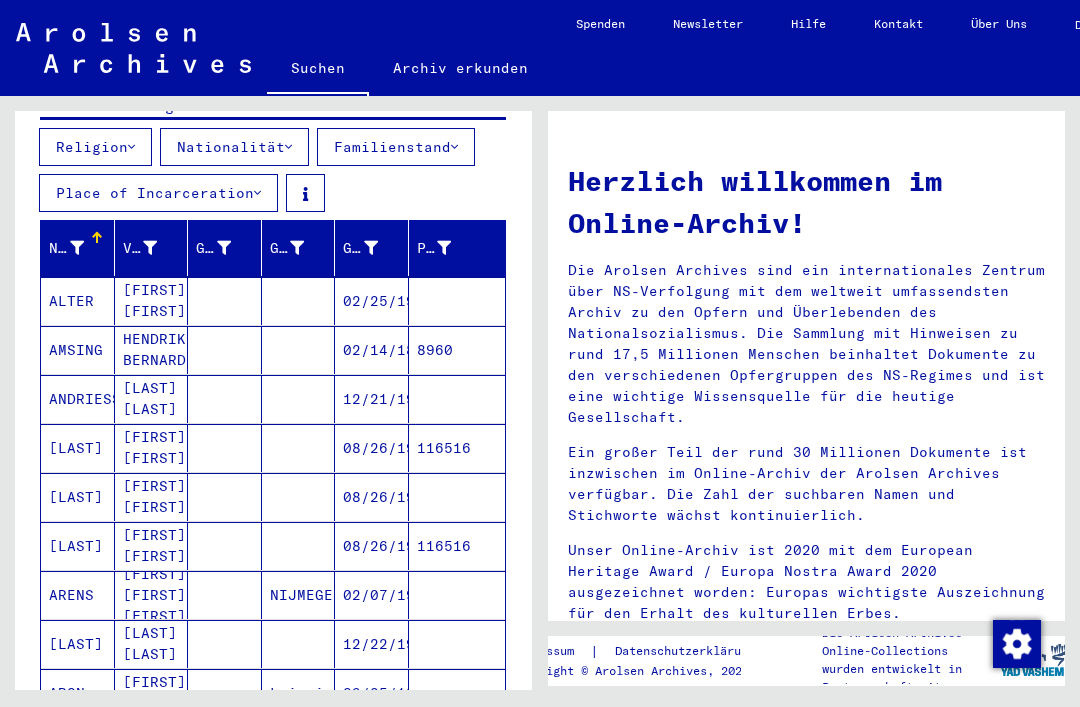 click at bounding box center (77, 248) 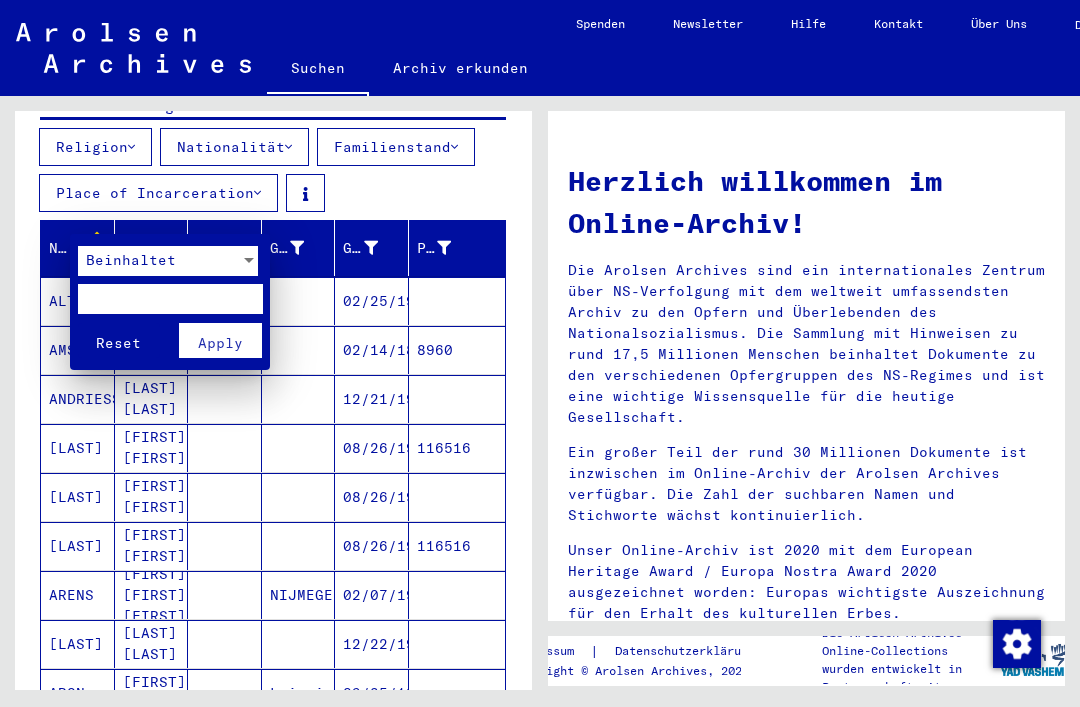 click at bounding box center [170, 299] 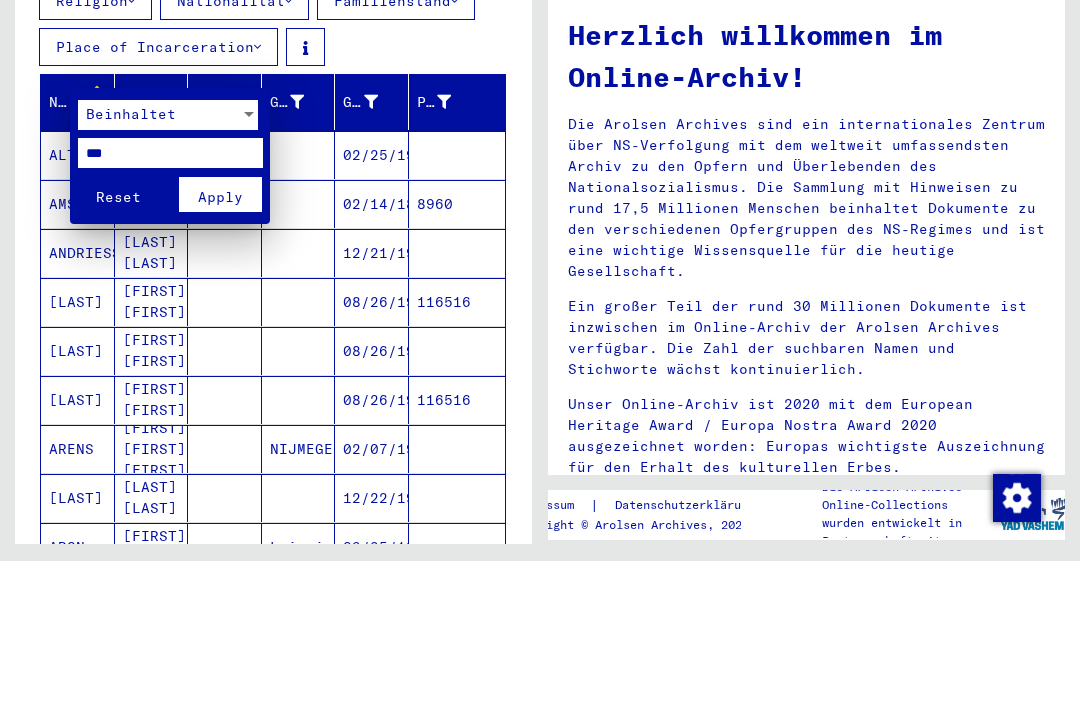 type on "***" 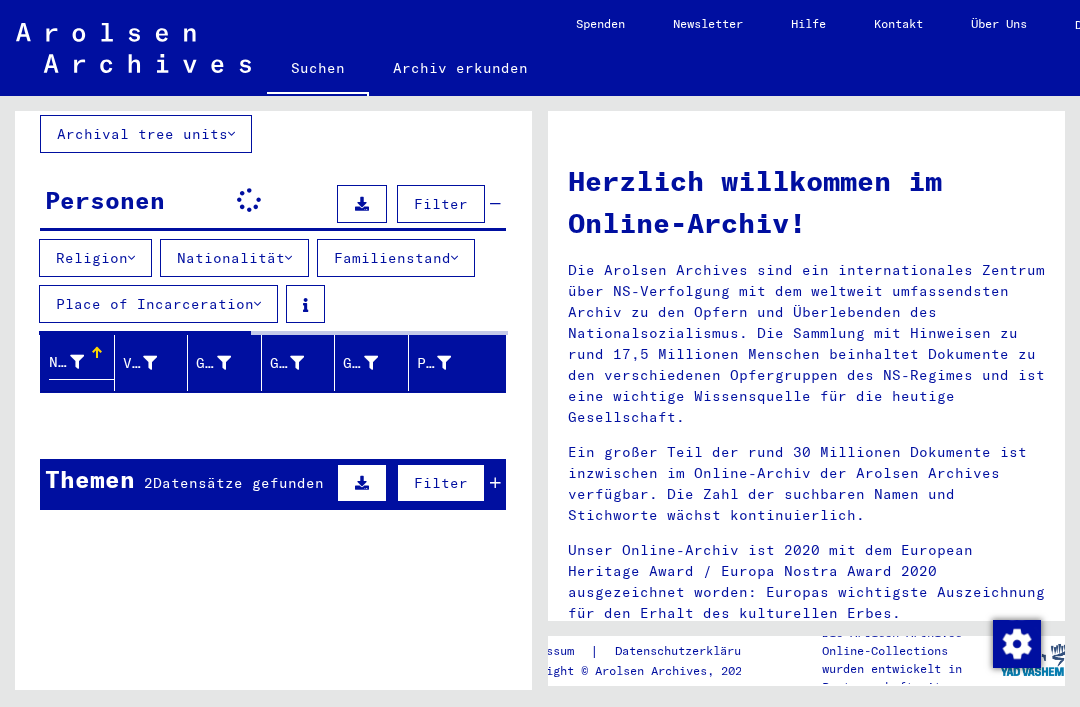 scroll, scrollTop: 138, scrollLeft: 0, axis: vertical 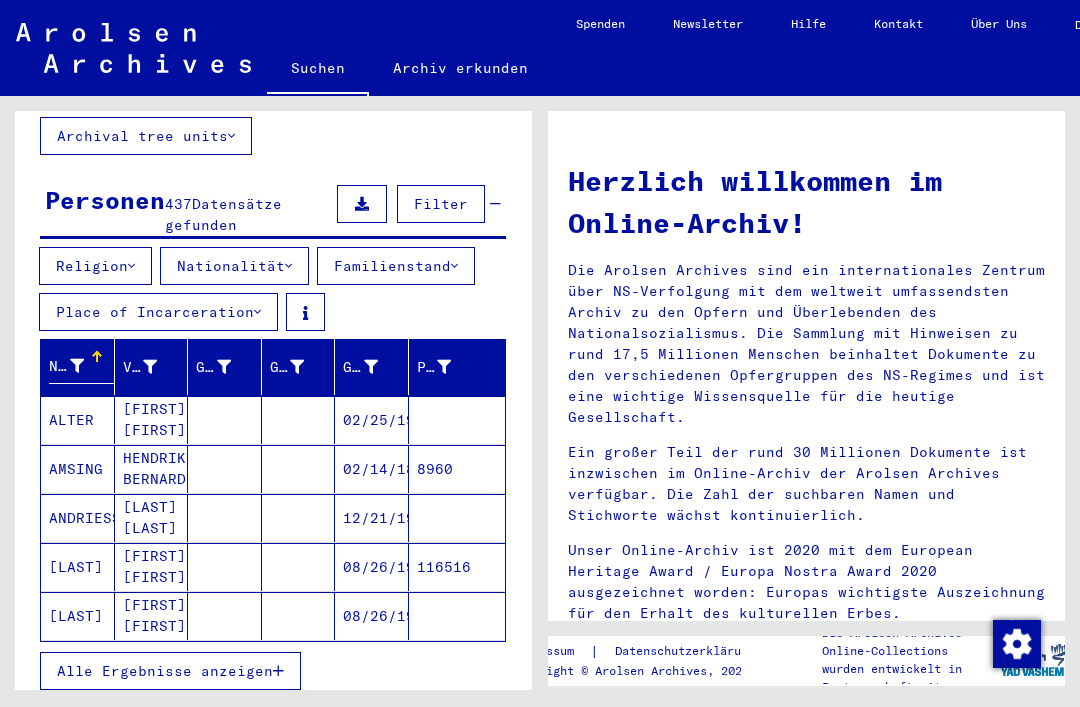 click on "Alle Ergebnisse anzeigen" at bounding box center (165, 671) 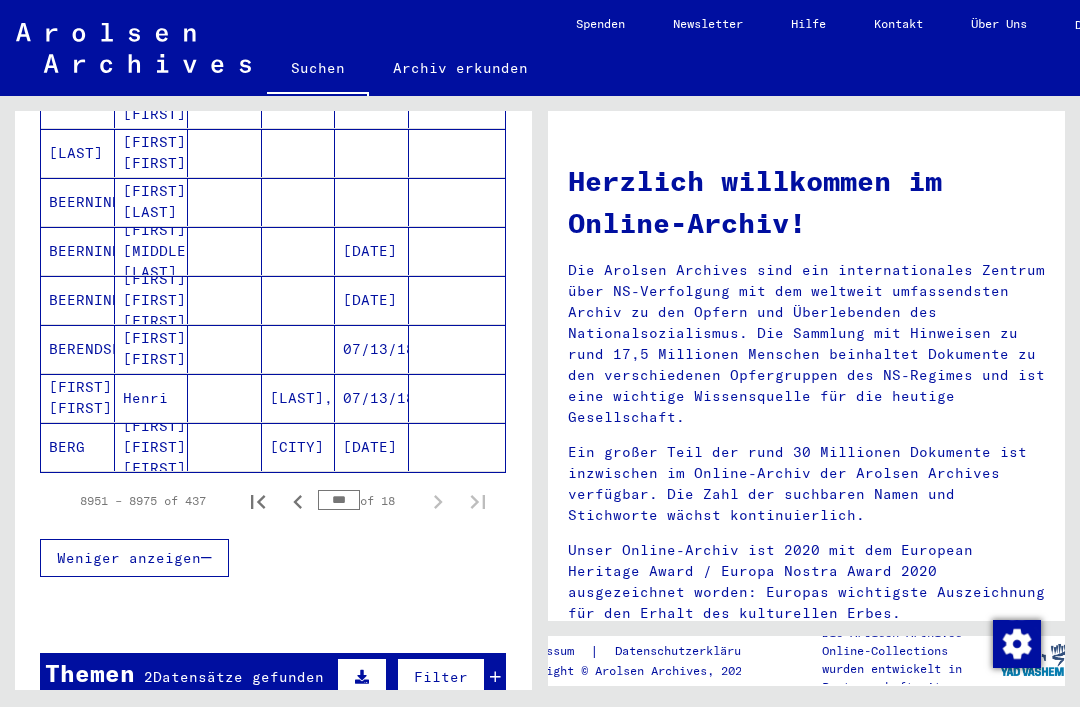 scroll, scrollTop: 1348, scrollLeft: 0, axis: vertical 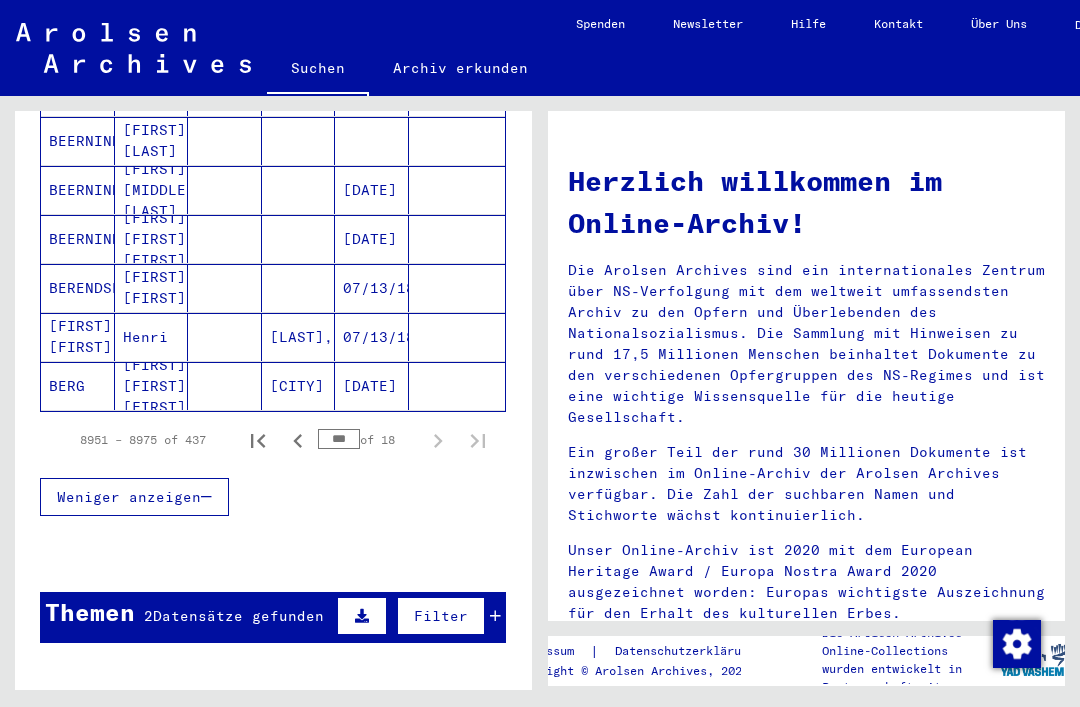 click 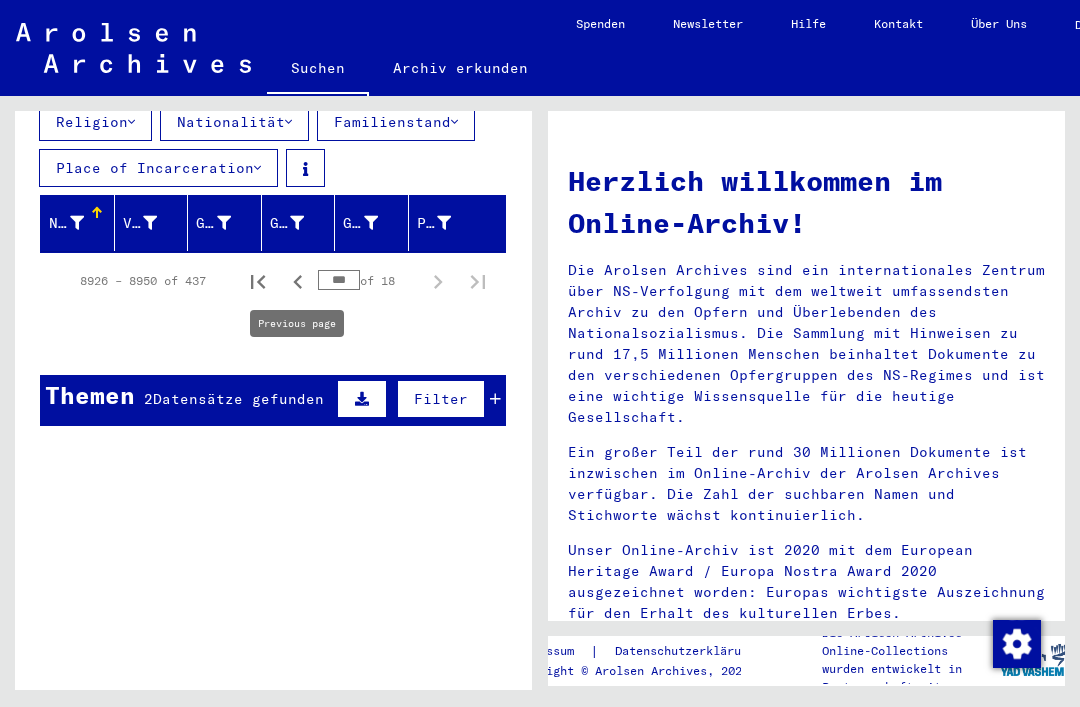 scroll, scrollTop: 196, scrollLeft: 0, axis: vertical 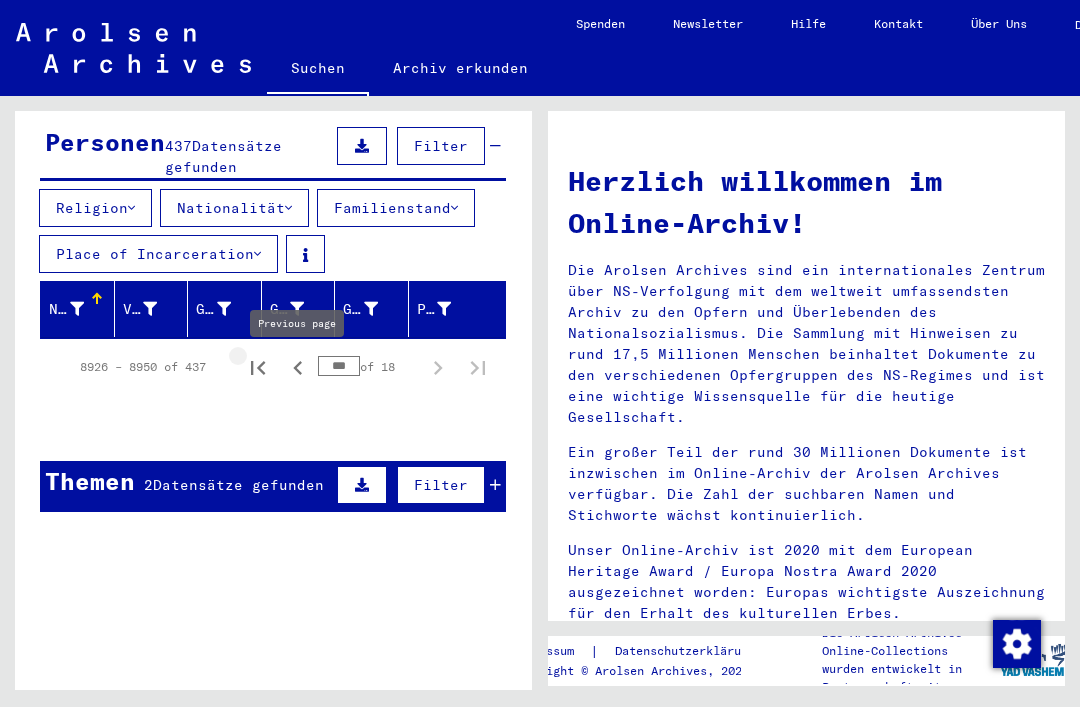 click 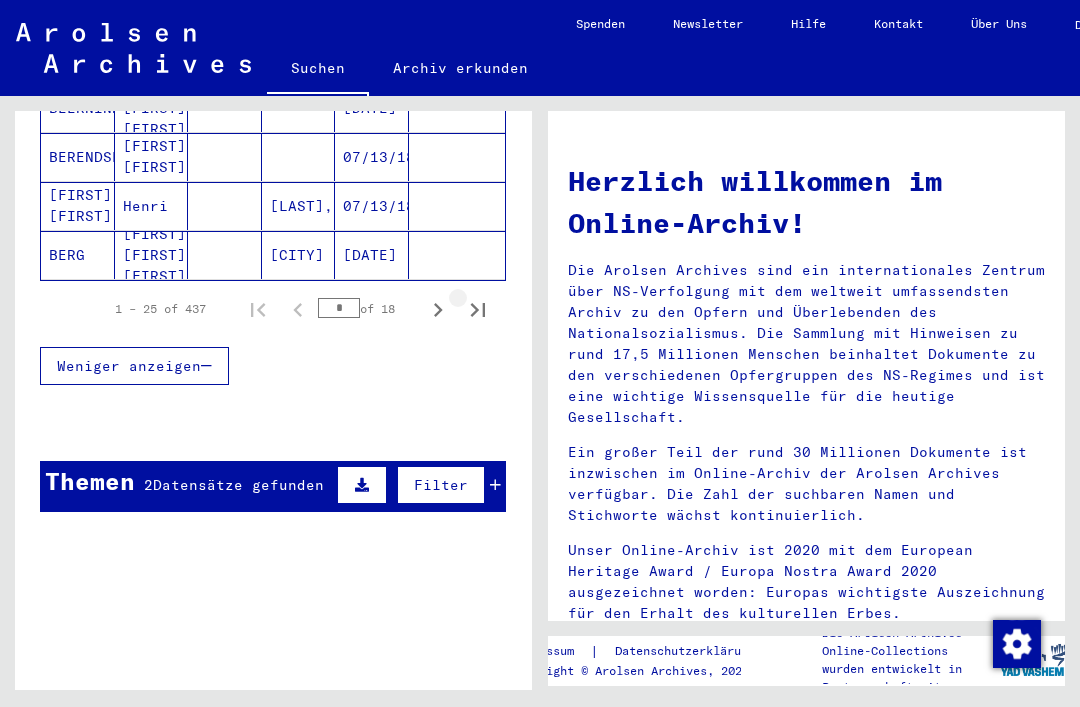 click 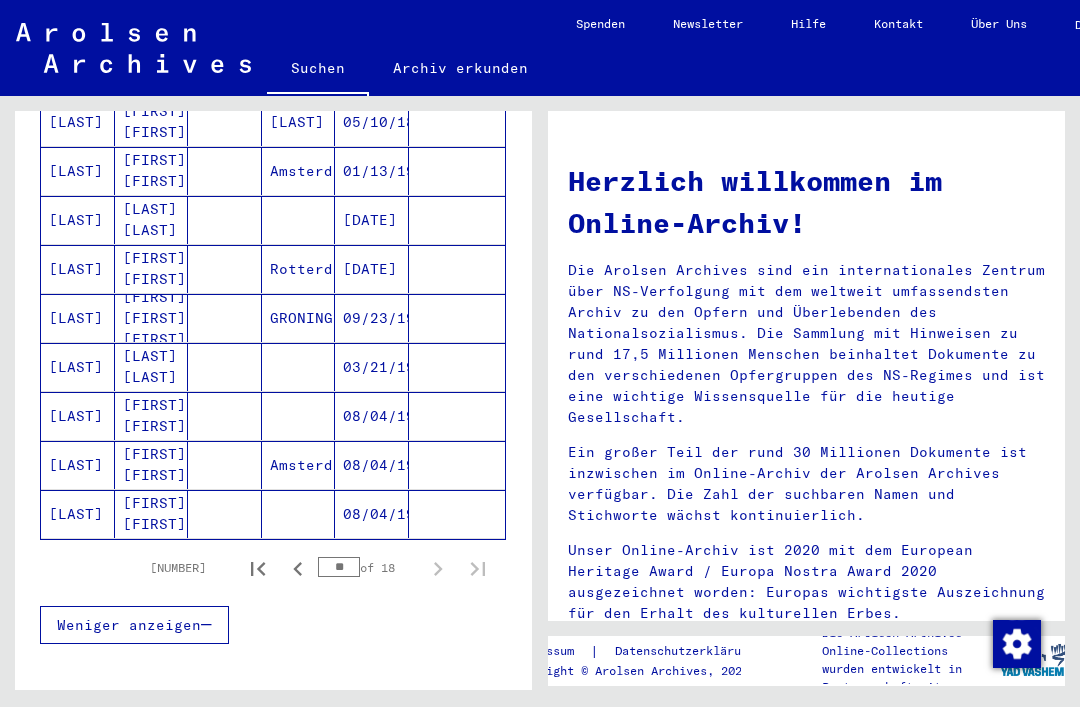 scroll, scrollTop: 600, scrollLeft: 0, axis: vertical 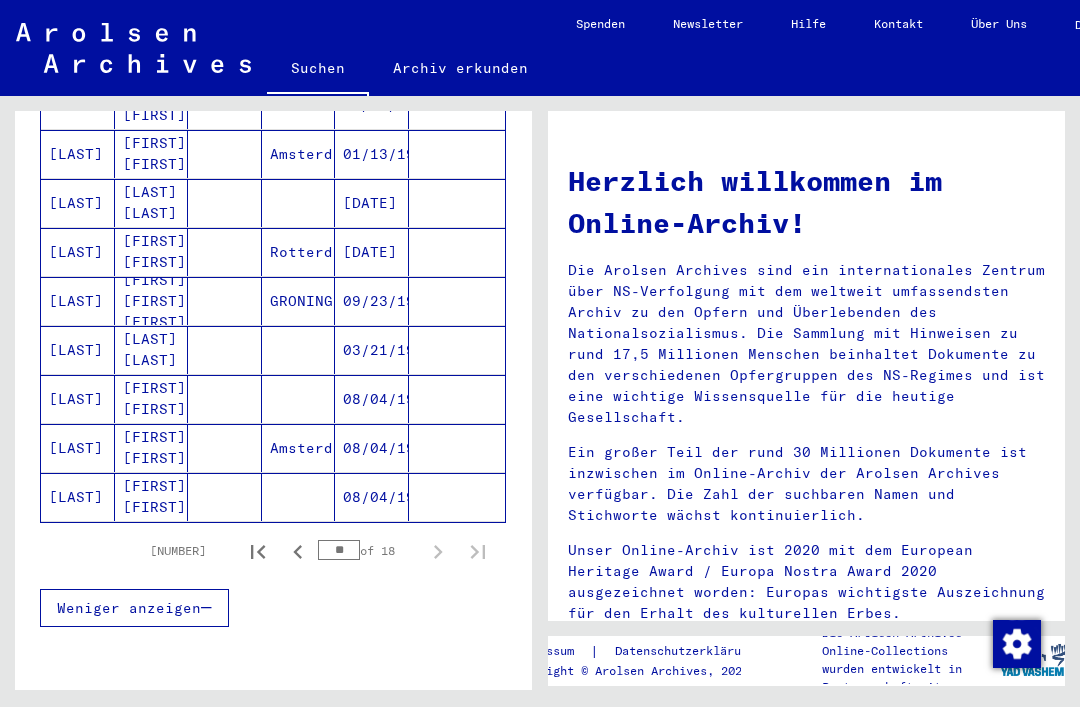 click 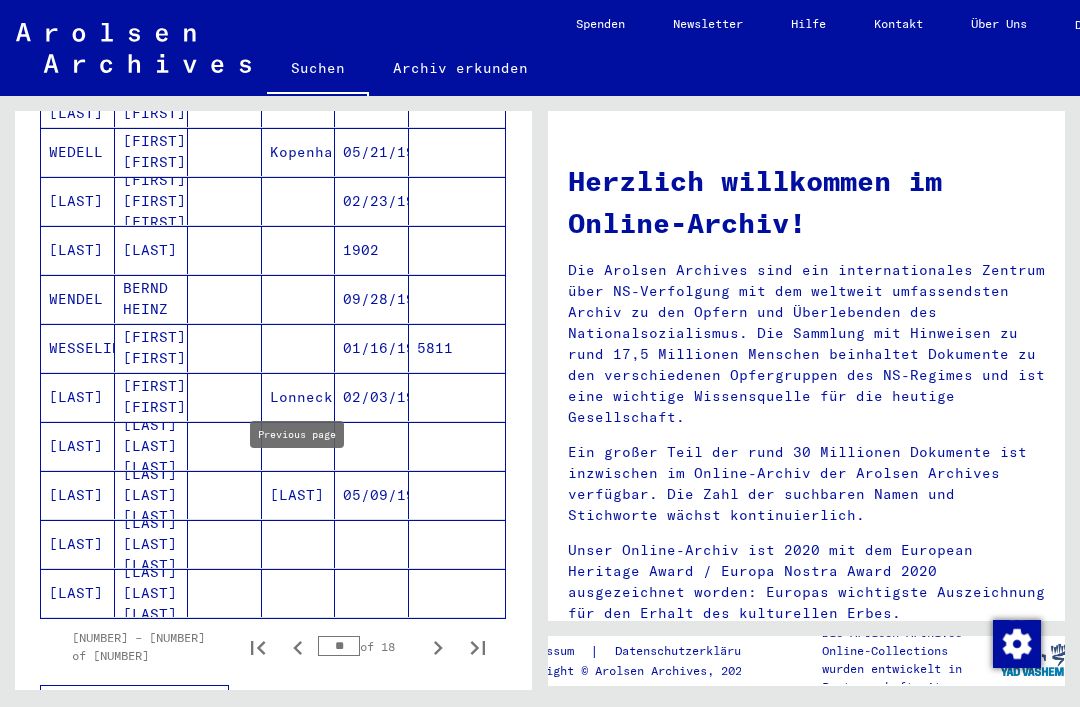 scroll, scrollTop: 1144, scrollLeft: 0, axis: vertical 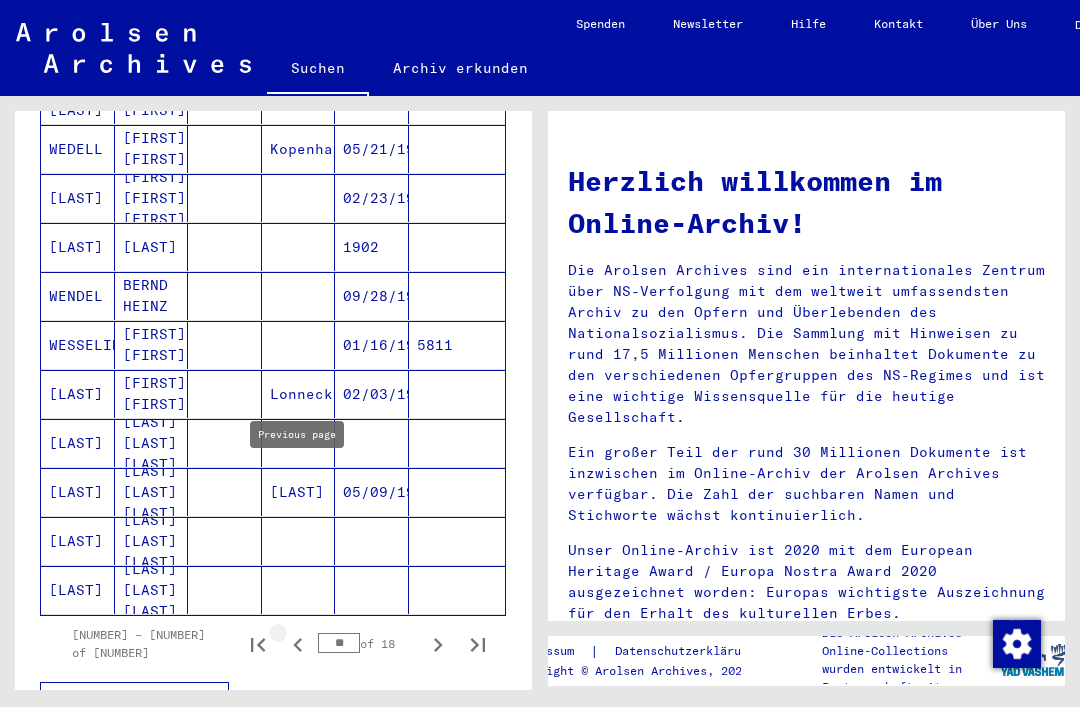 click 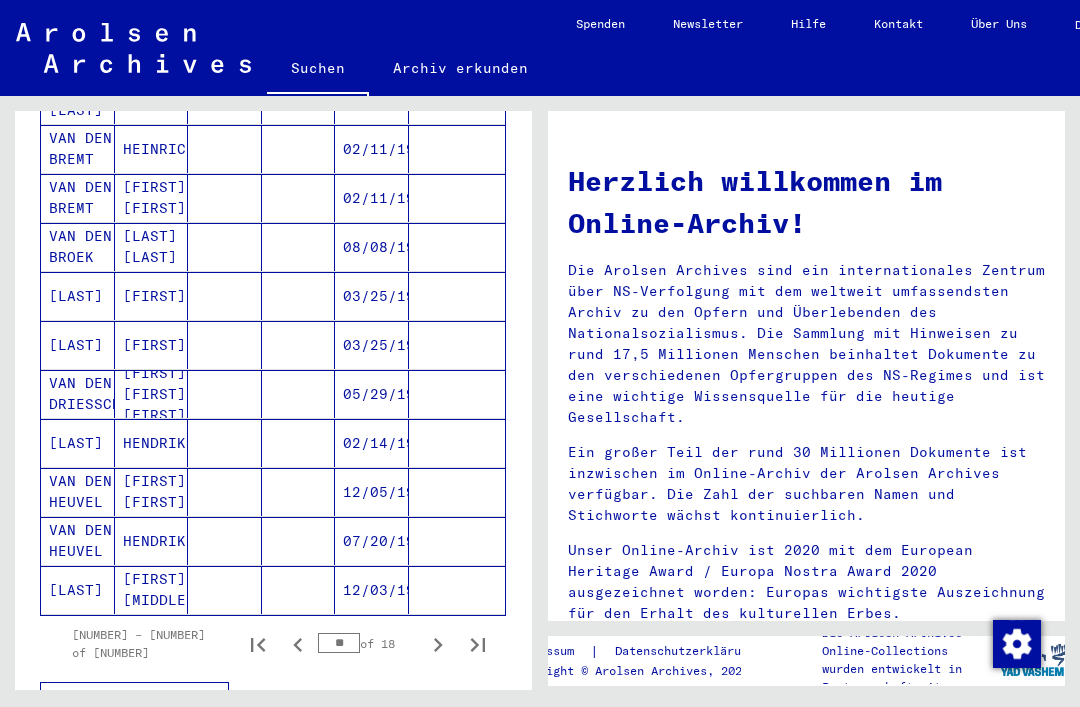 click 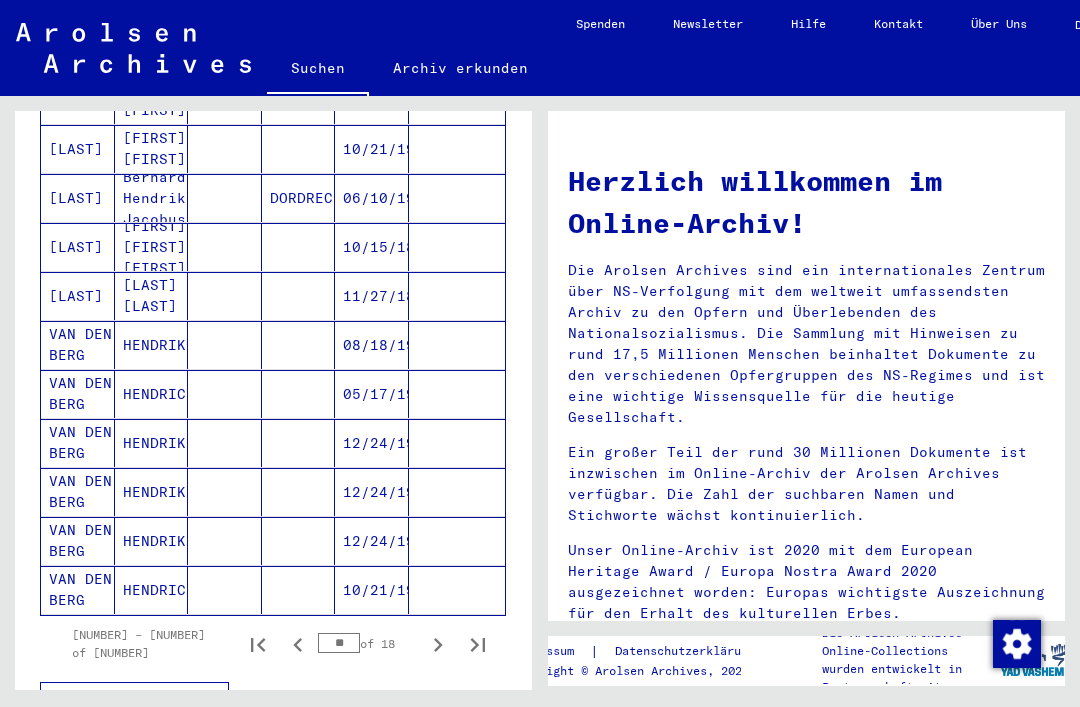 click 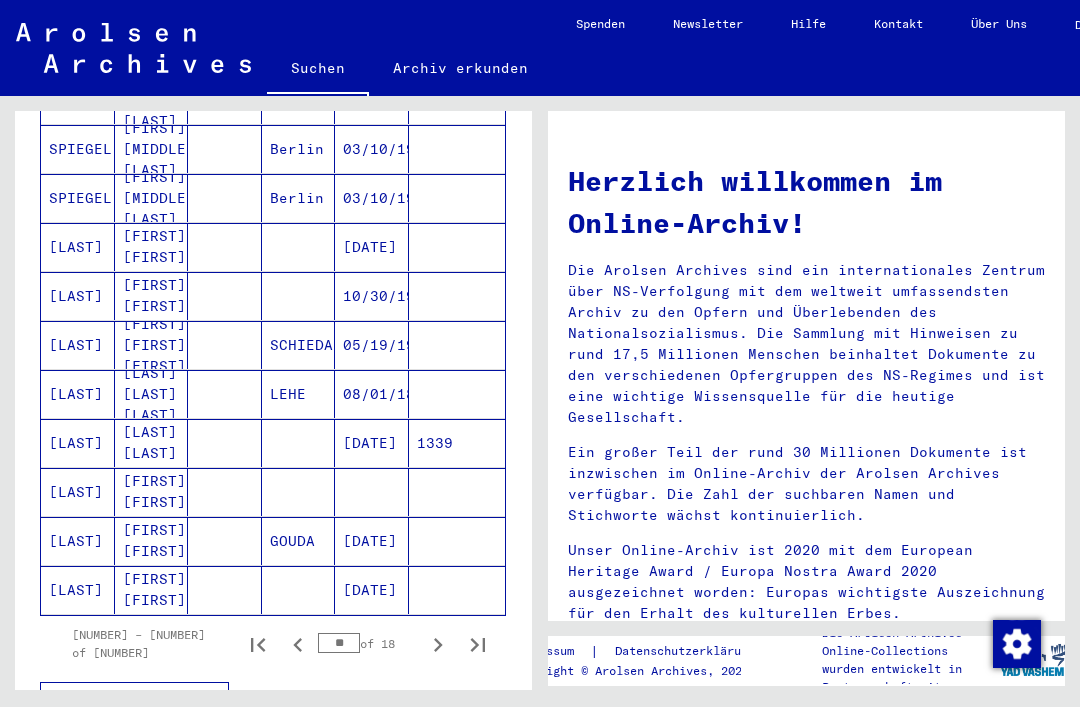 click 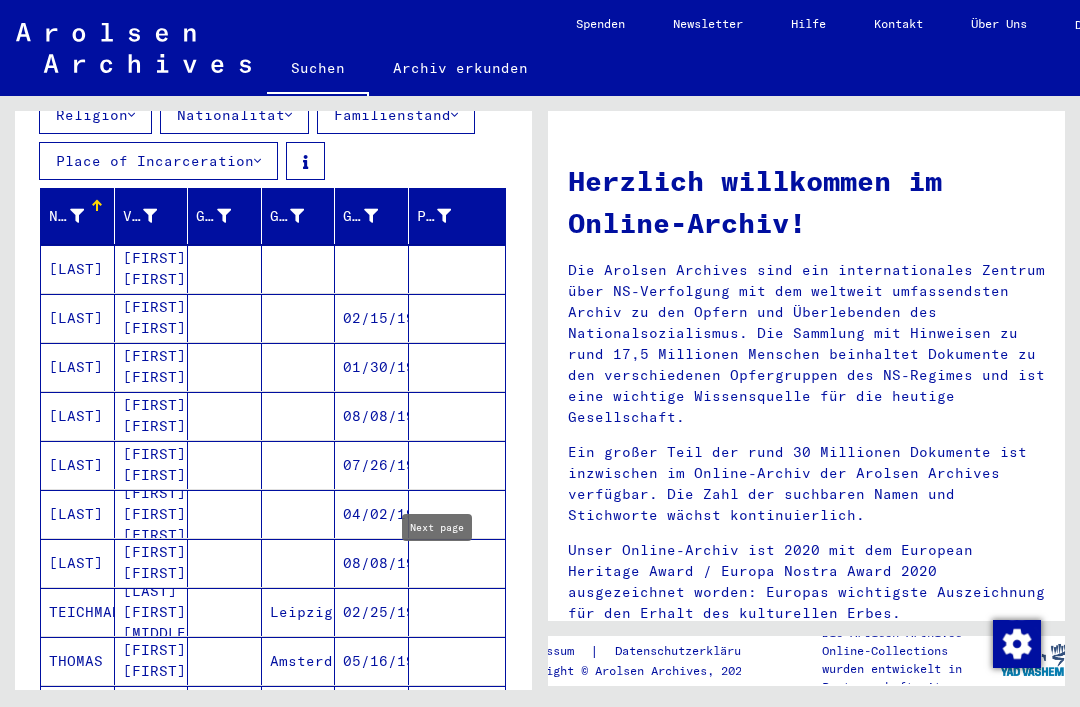 scroll, scrollTop: 269, scrollLeft: 0, axis: vertical 